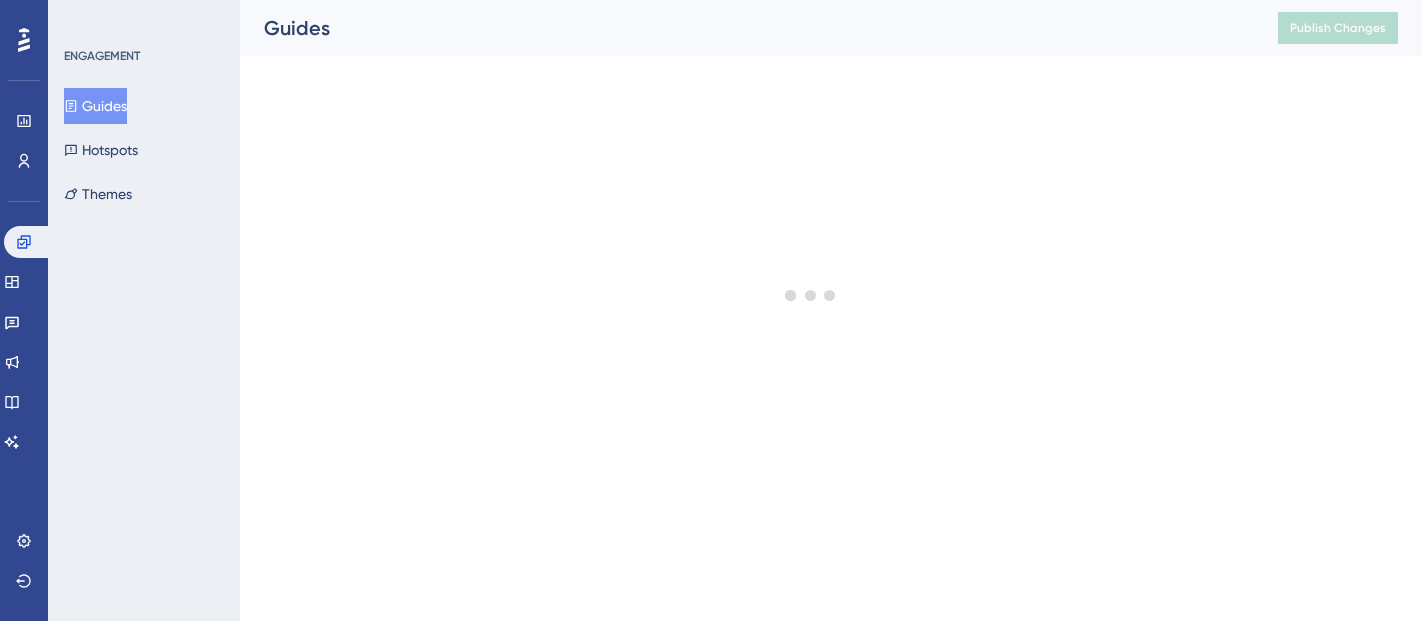 scroll, scrollTop: 0, scrollLeft: 0, axis: both 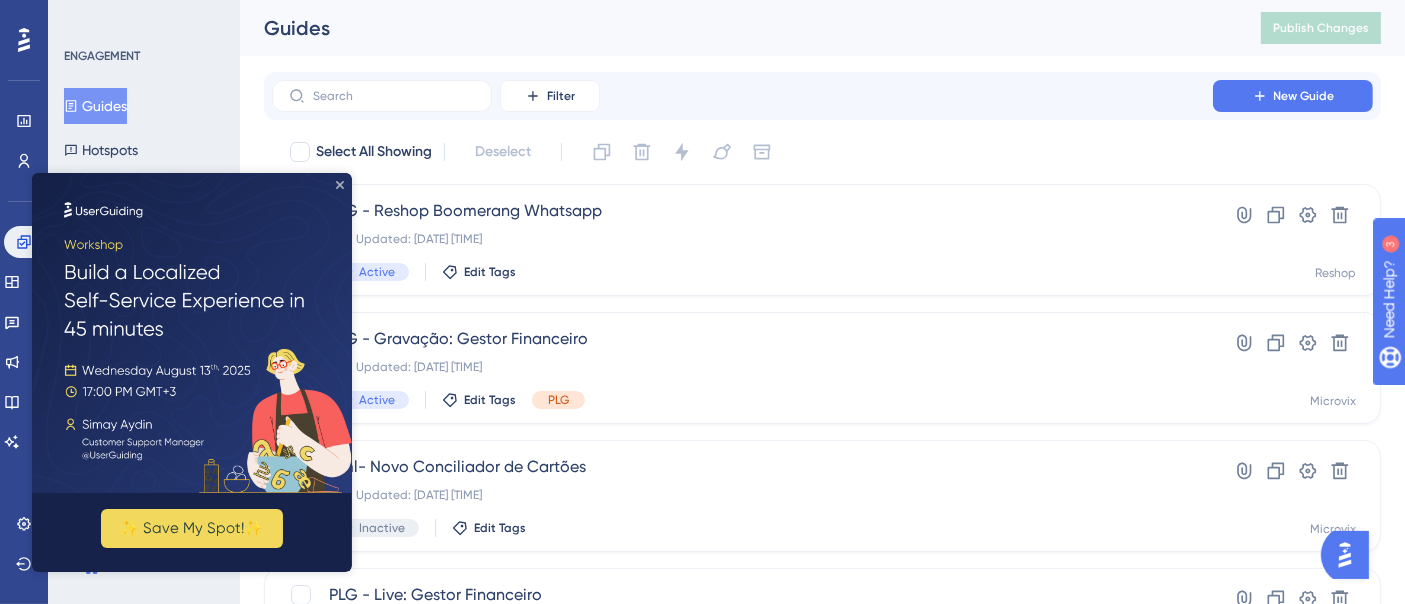click 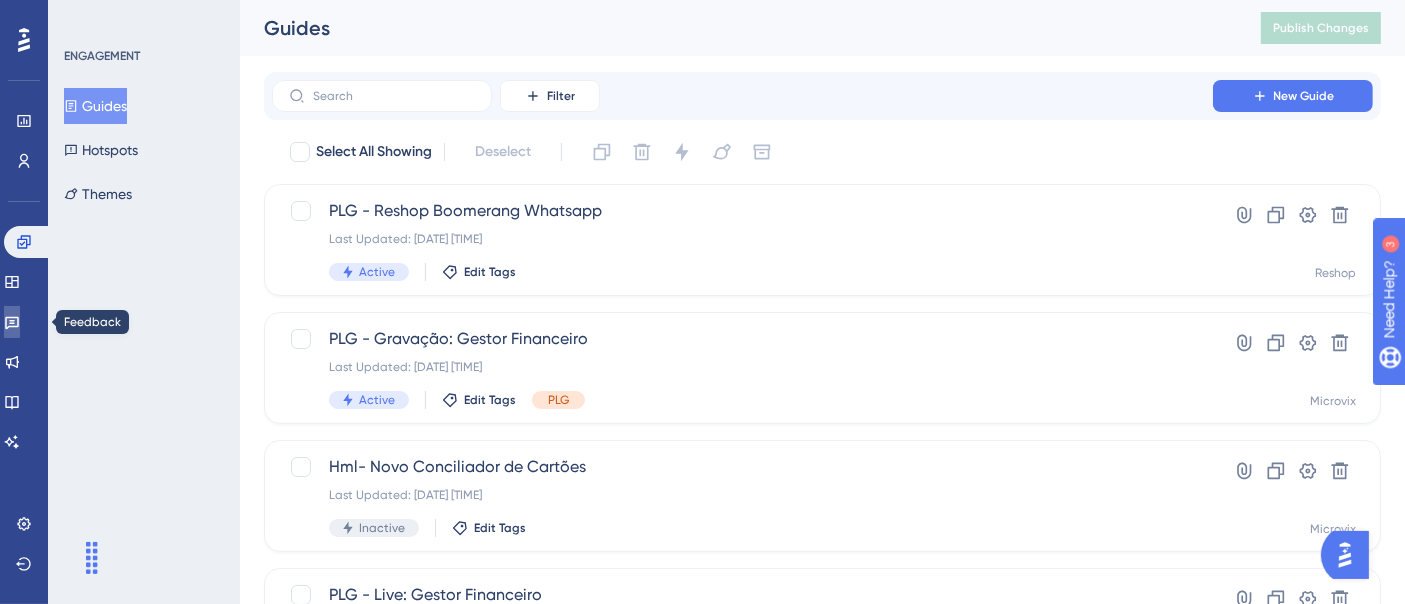 click at bounding box center [12, 322] 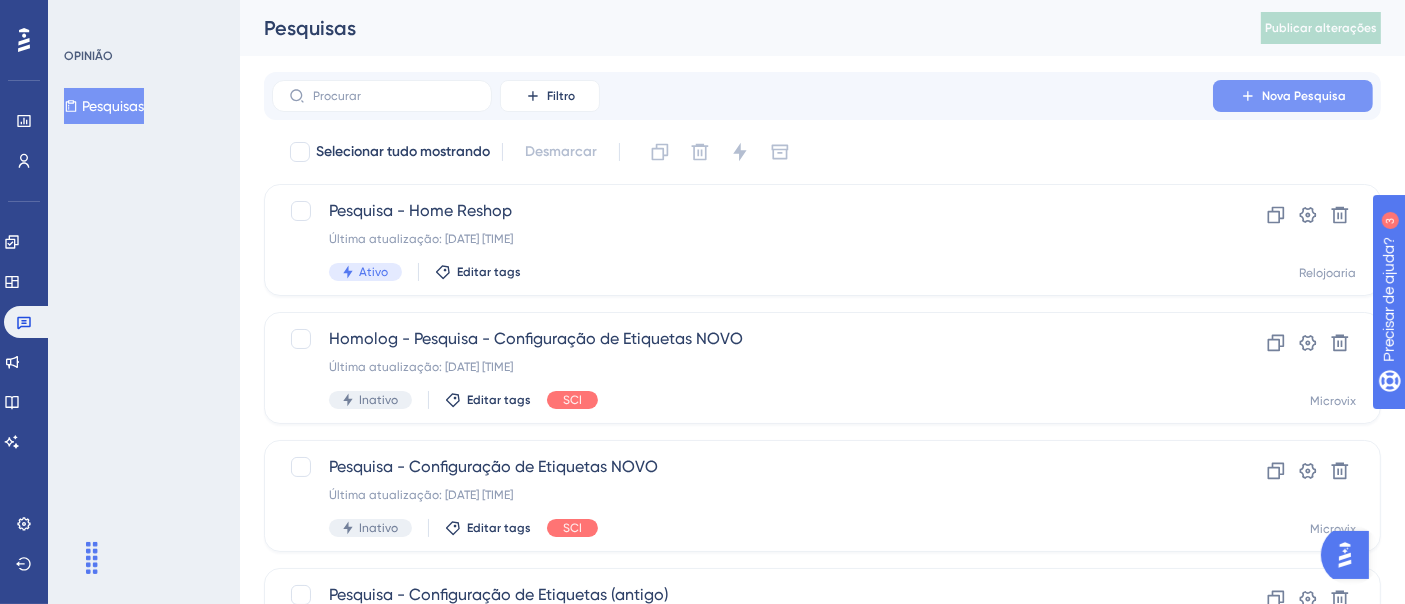 click on "Nova Pesquisa" at bounding box center [1304, 96] 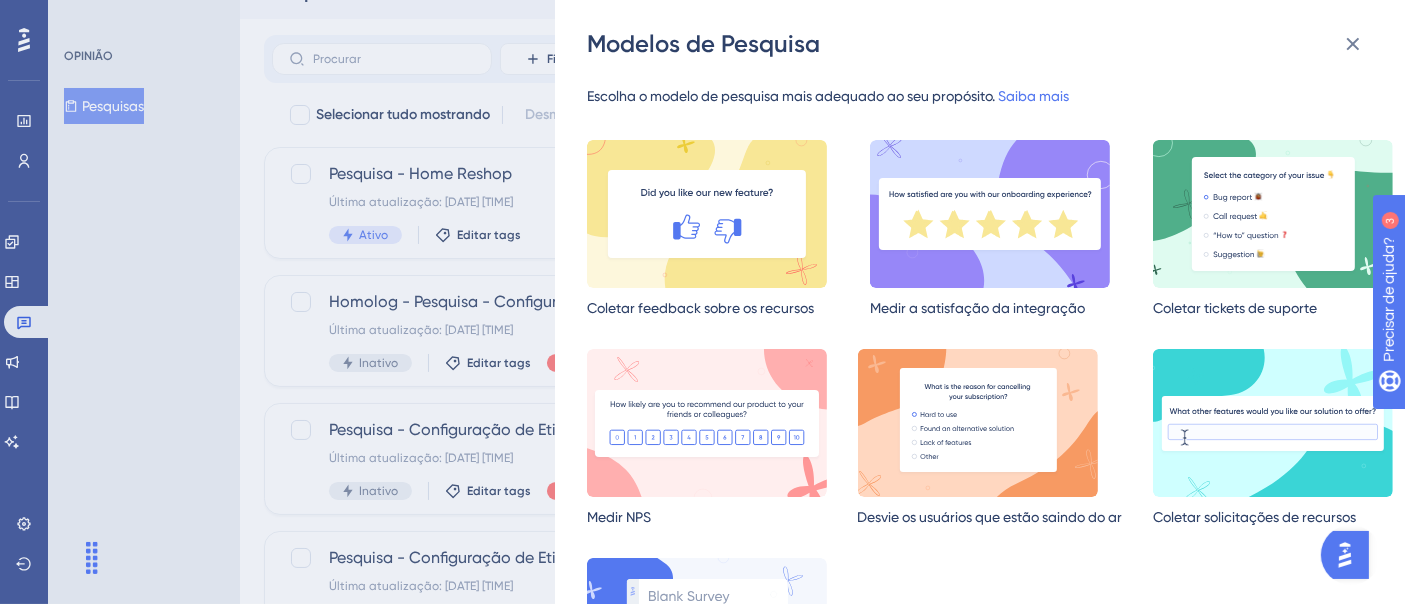 scroll, scrollTop: 40, scrollLeft: 0, axis: vertical 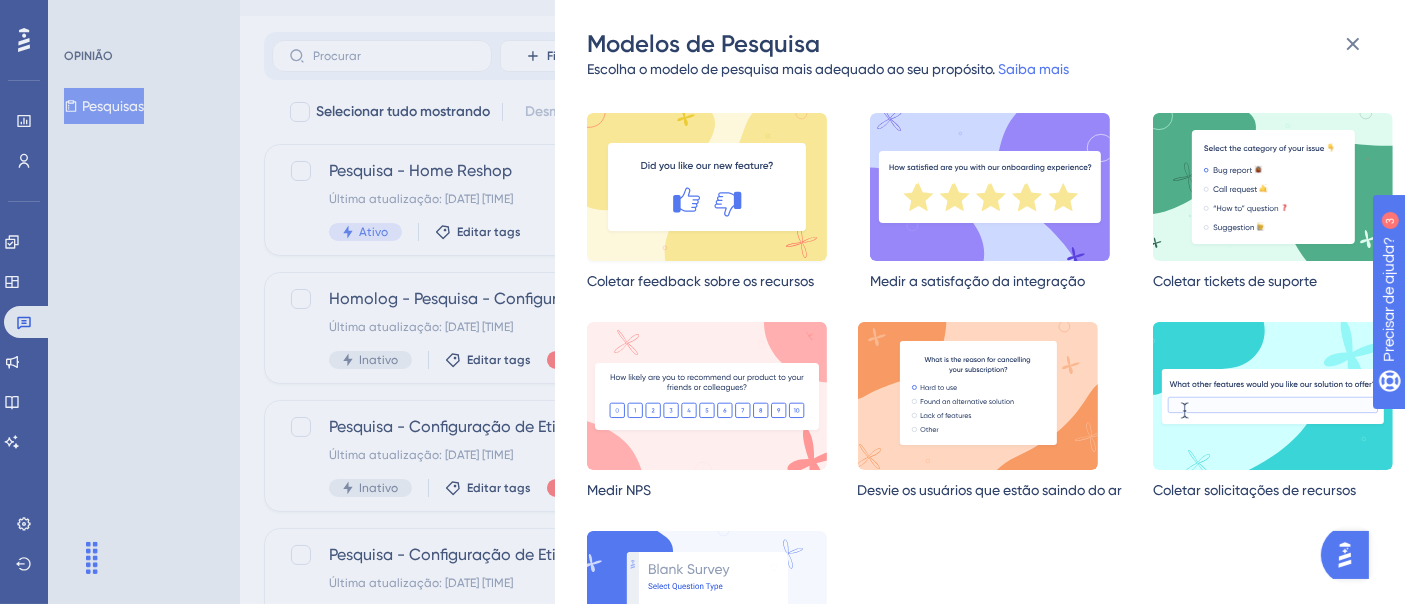 click at bounding box center (707, 187) 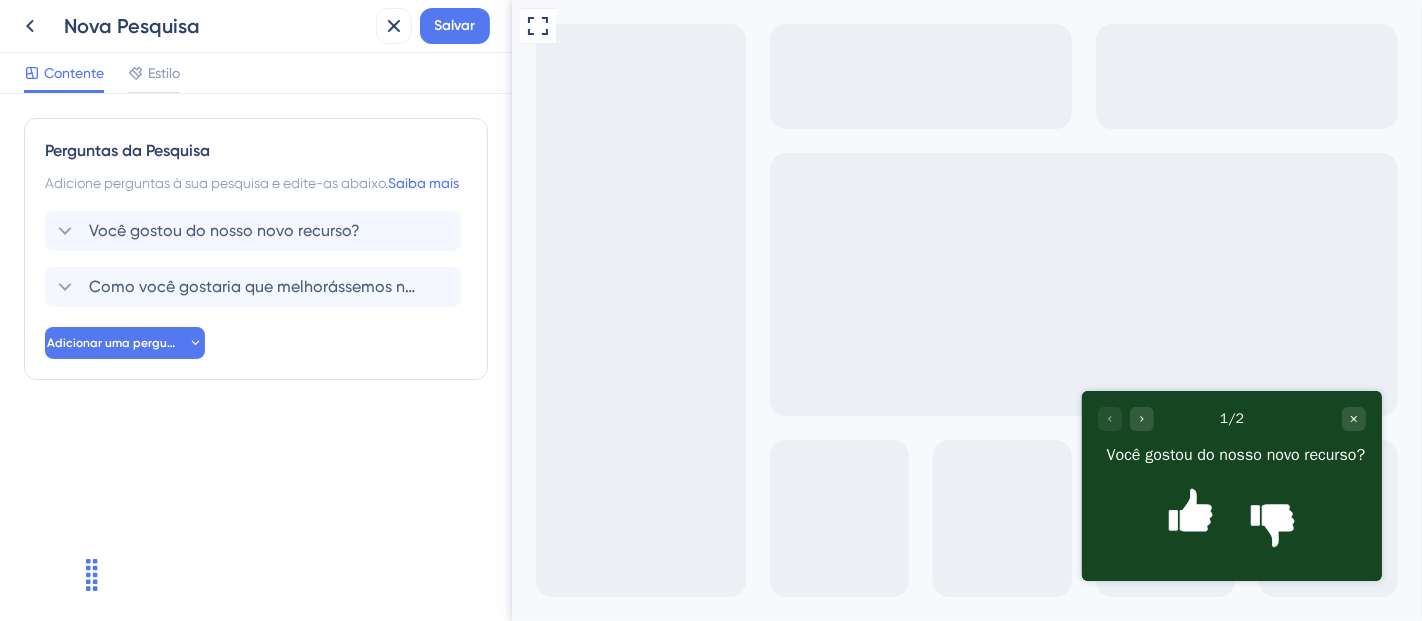 scroll, scrollTop: 0, scrollLeft: 0, axis: both 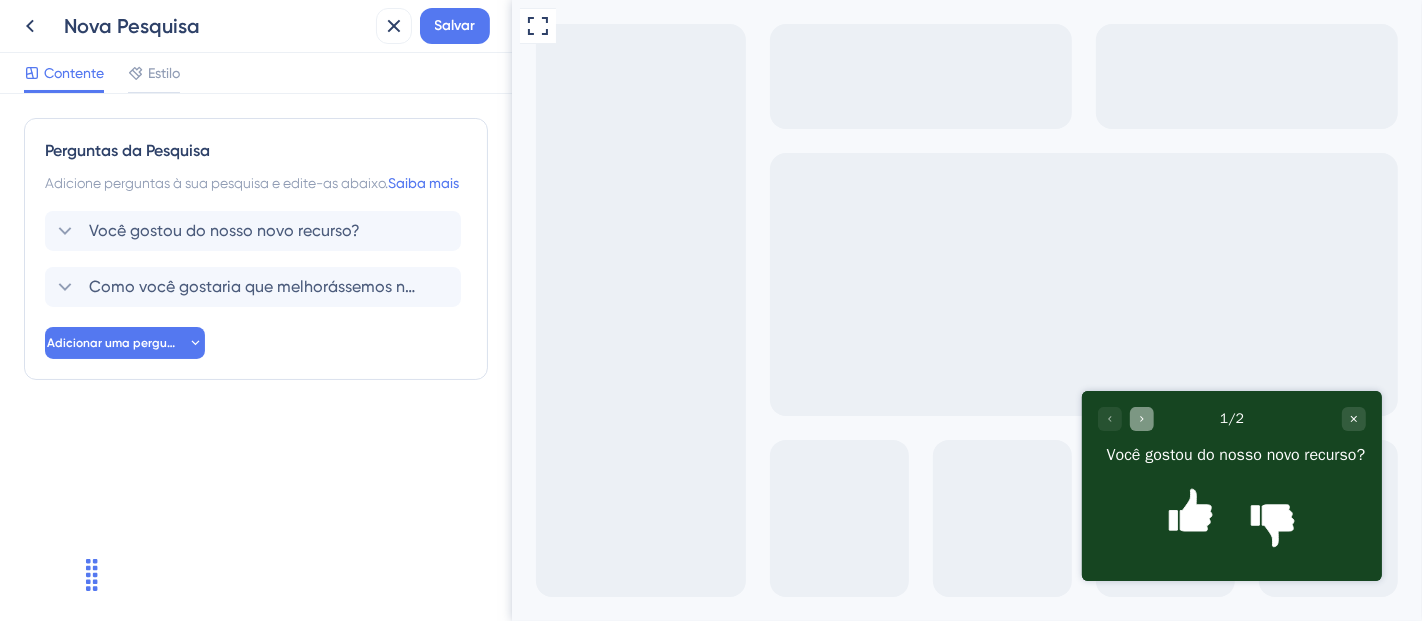 click 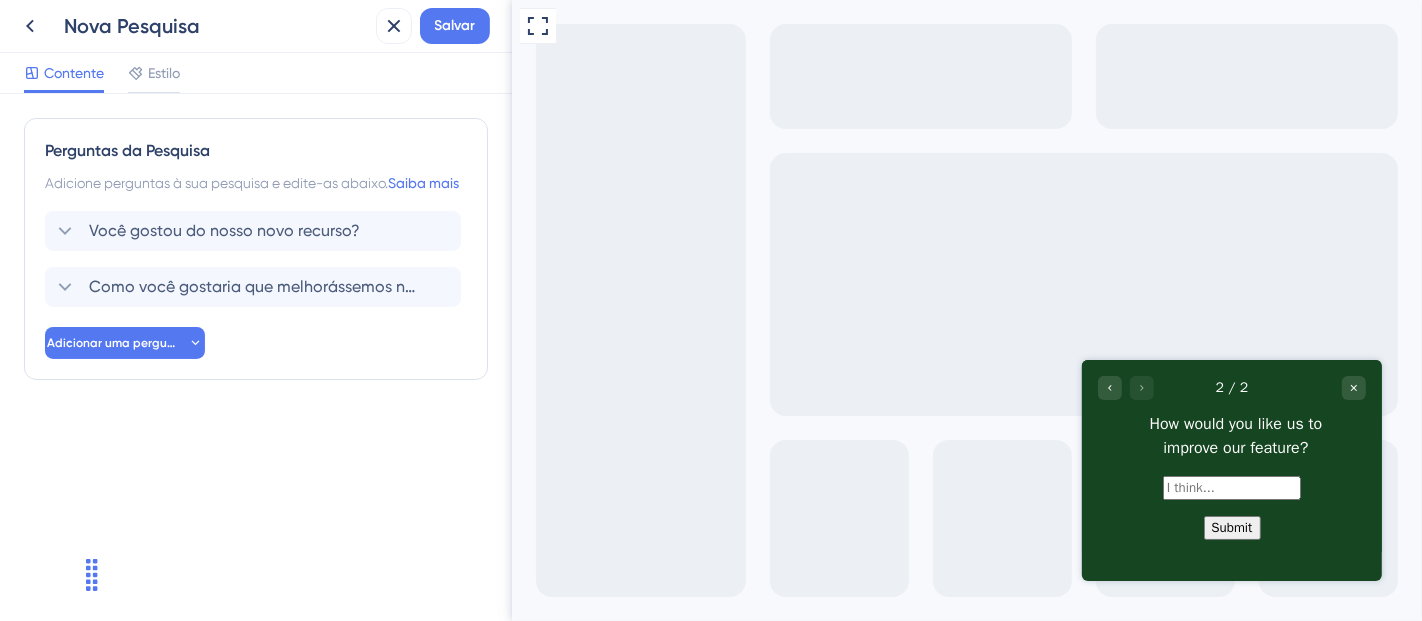 click on "Adicione perguntas à sua pesquisa e edite-as abaixo." at bounding box center [216, 183] 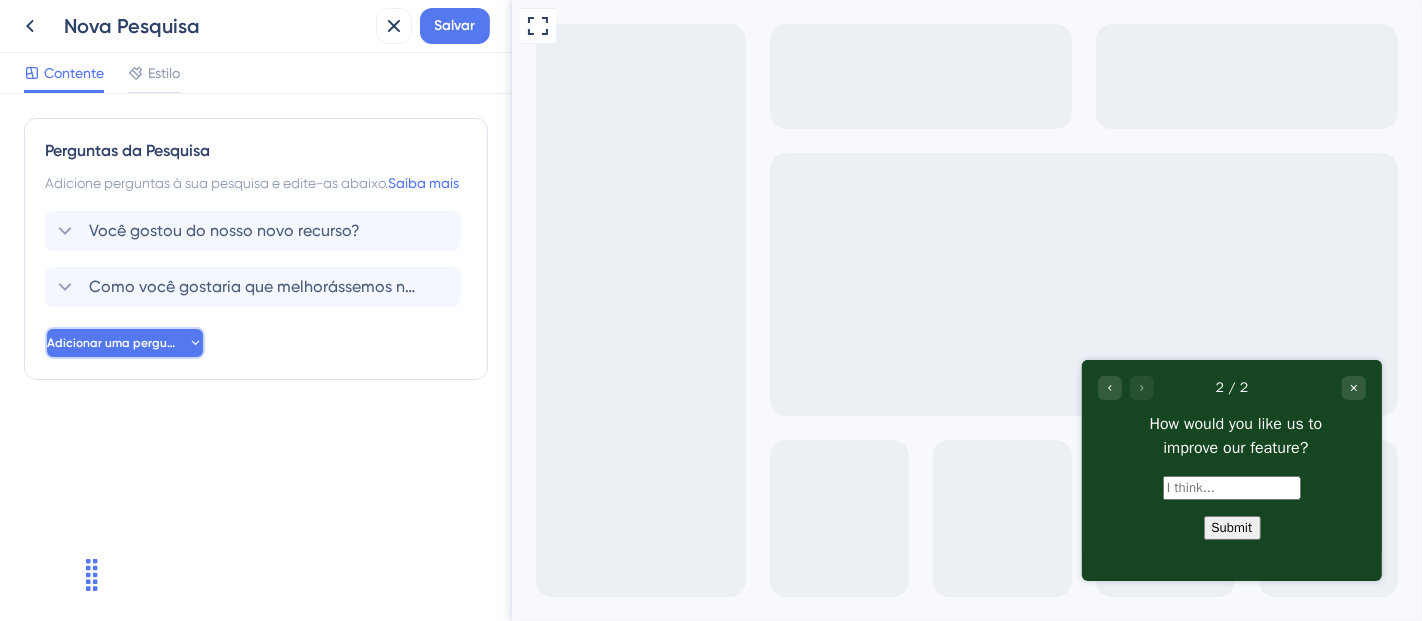 click on "Adicionar uma pergunta" at bounding box center (117, 343) 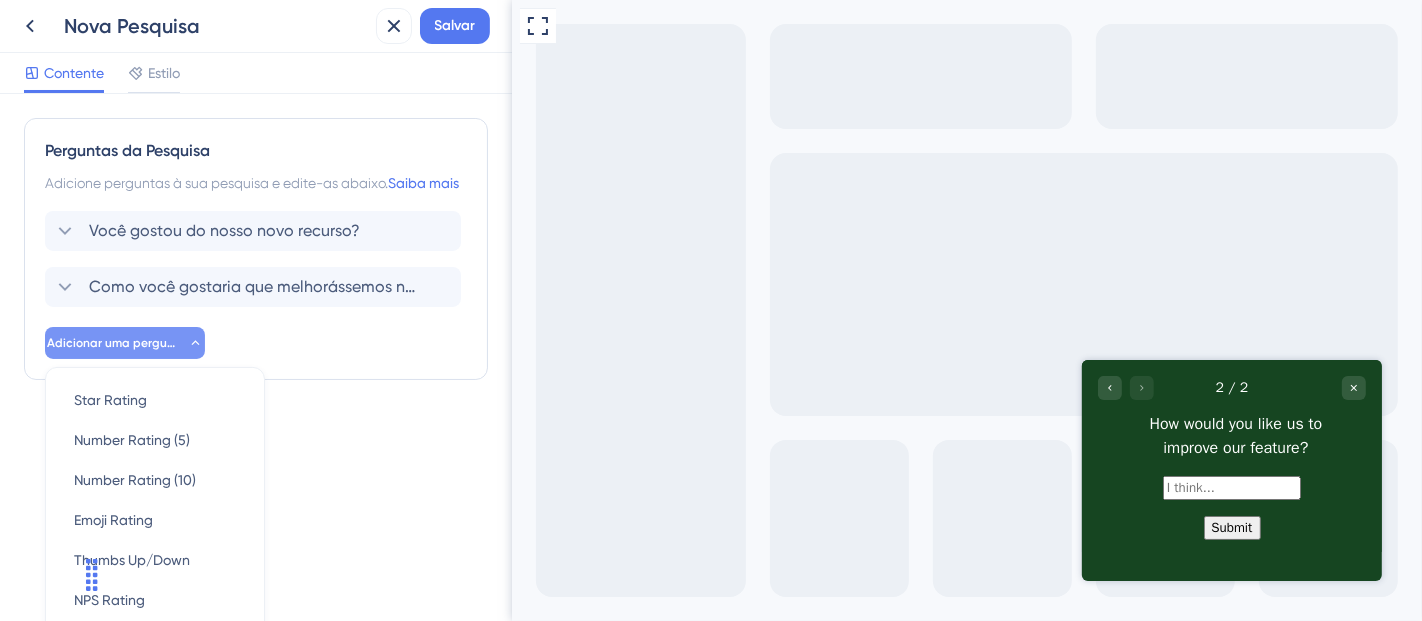 scroll, scrollTop: 194, scrollLeft: 0, axis: vertical 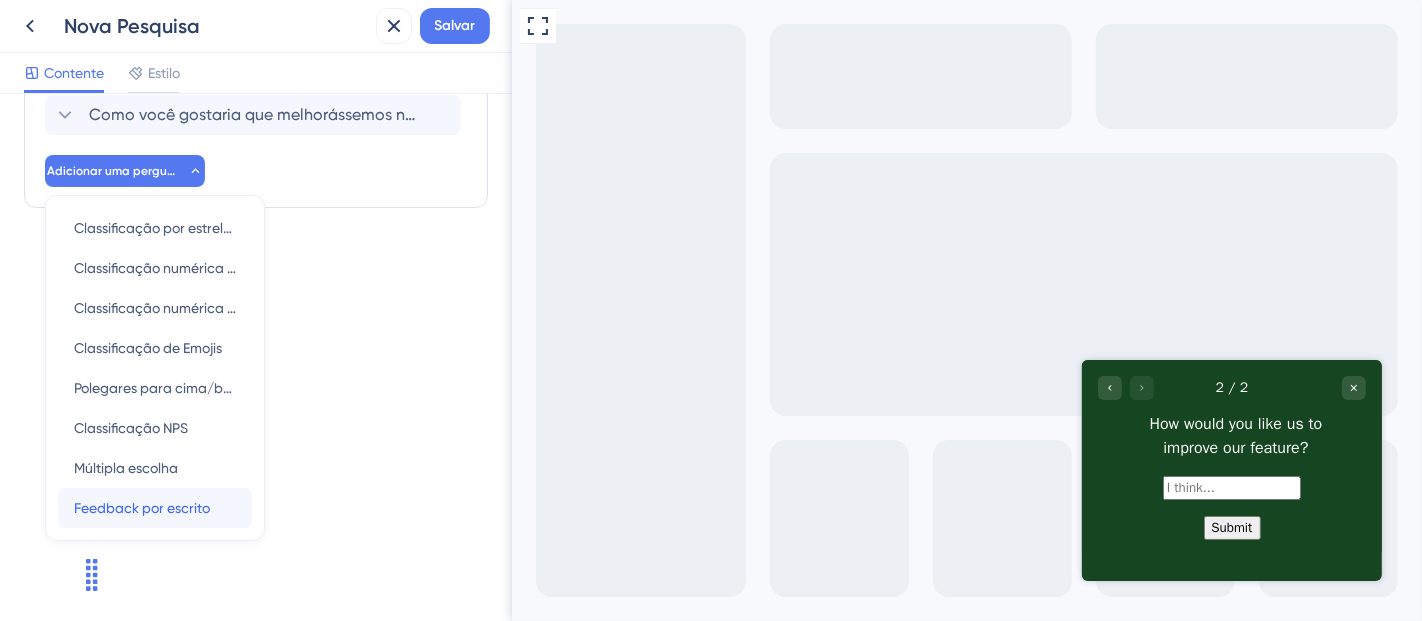 click on "Feedback por escrito" at bounding box center [142, 508] 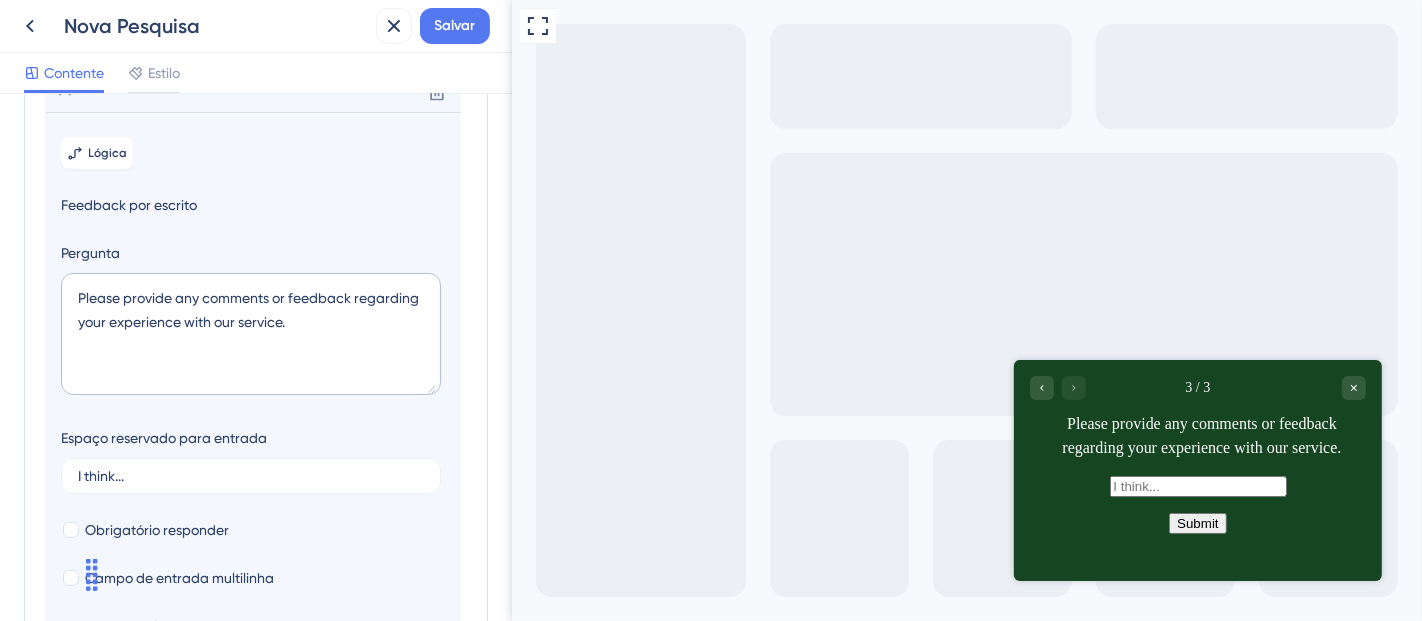 scroll, scrollTop: 252, scrollLeft: 0, axis: vertical 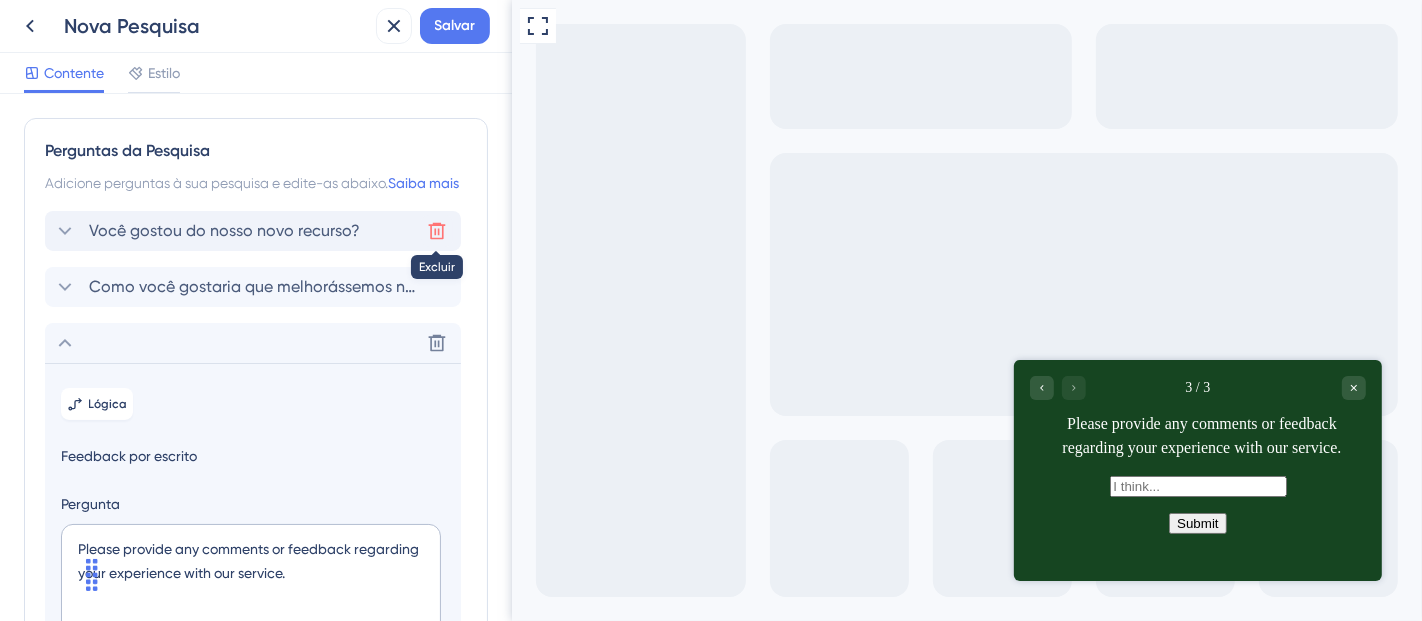 click 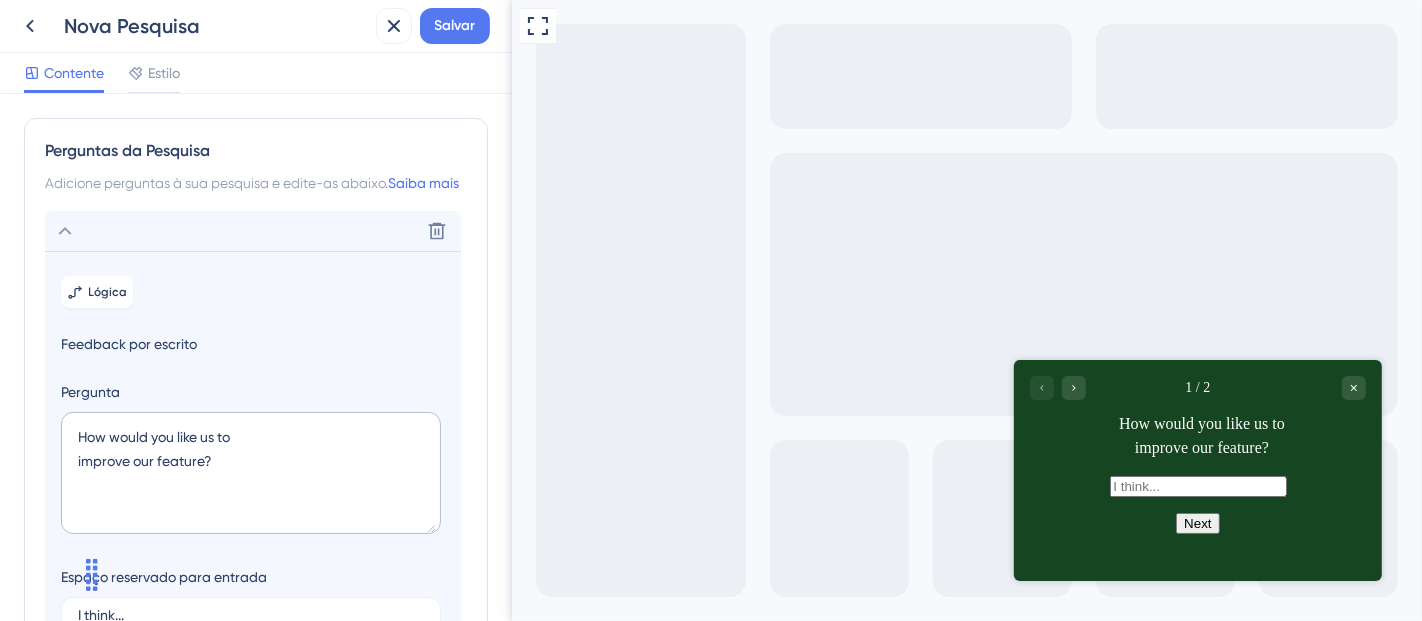 scroll, scrollTop: 140, scrollLeft: 0, axis: vertical 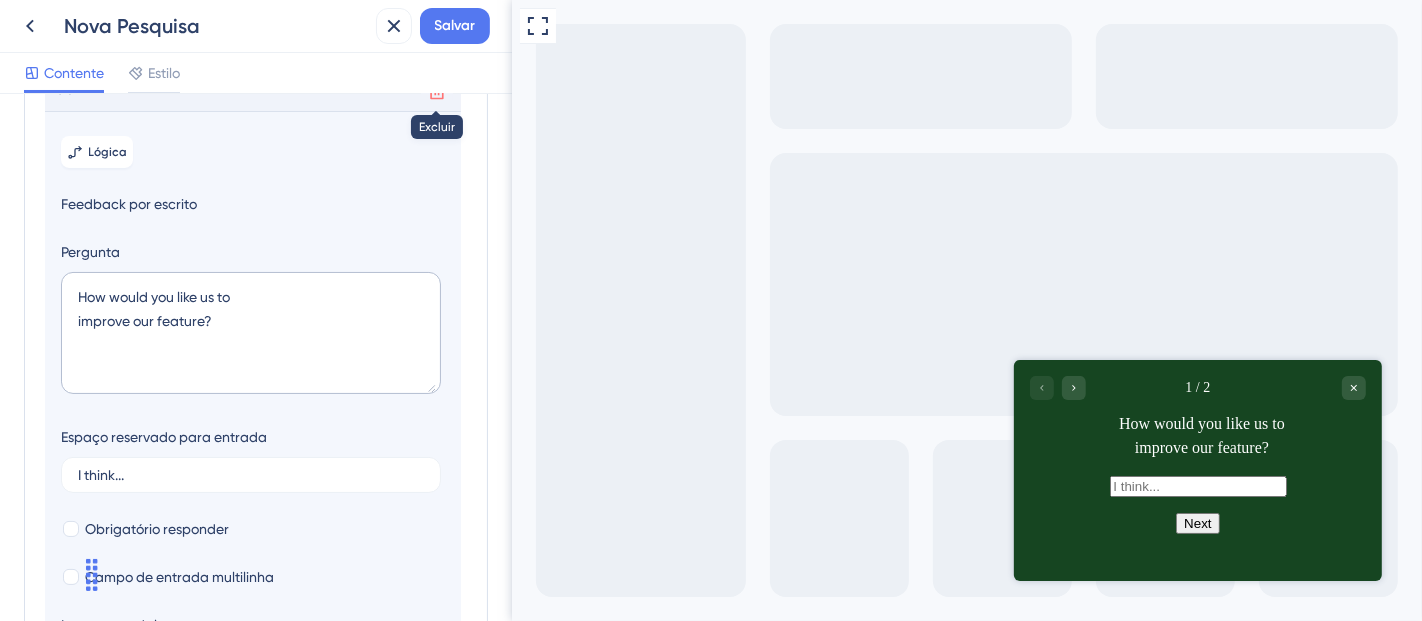 click at bounding box center (437, 91) 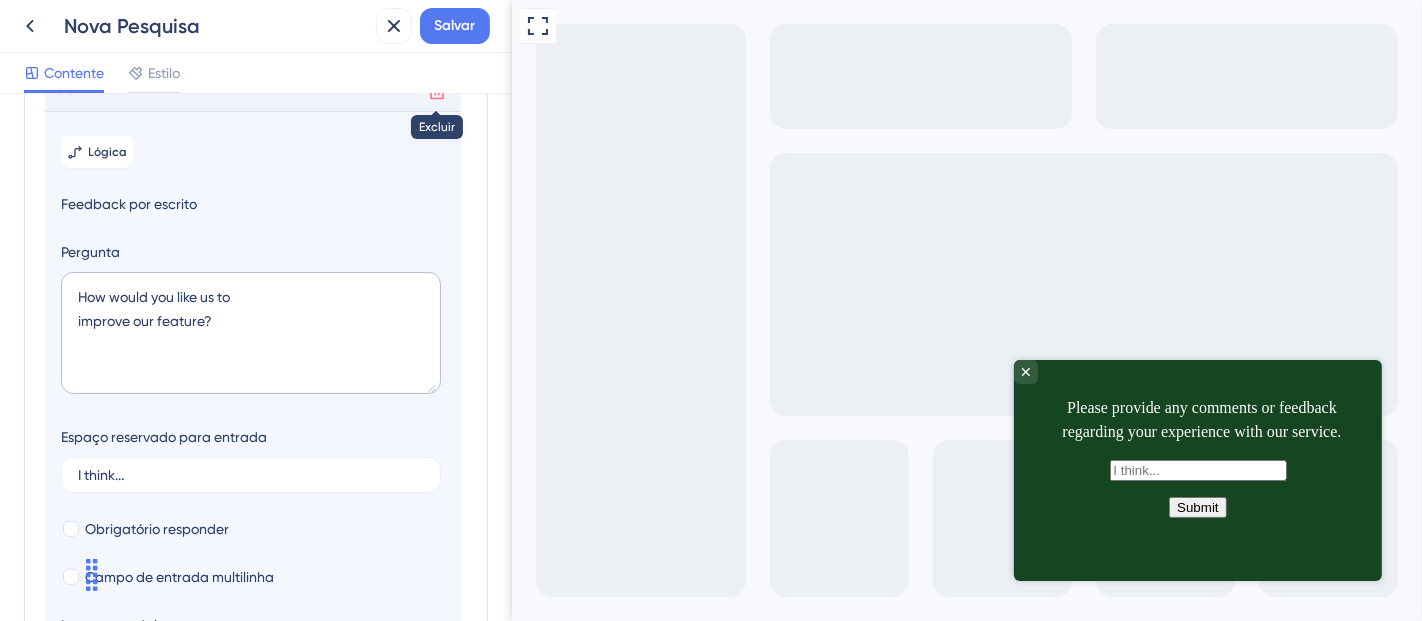 scroll, scrollTop: 0, scrollLeft: 0, axis: both 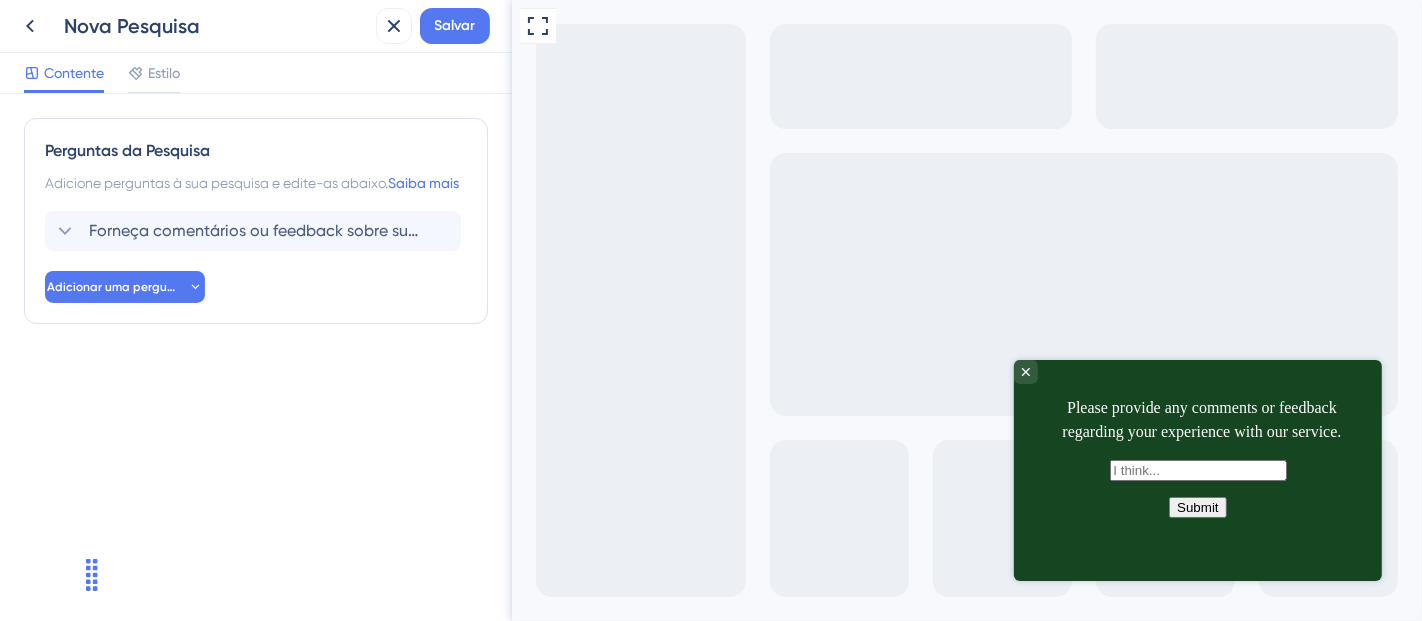 click on "Please provide any comments or feedback regarding your experience with our service." at bounding box center [1201, 419] 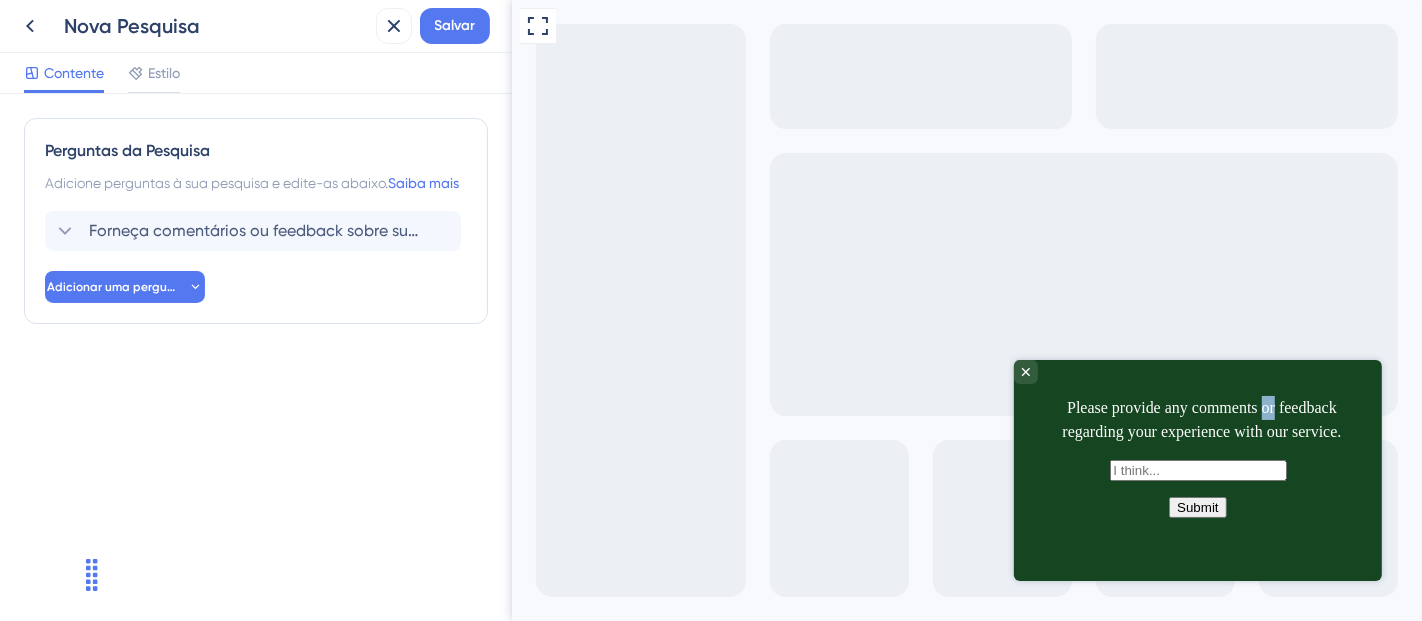 click on "Please provide any comments or feedback regarding your experience with our service." at bounding box center [1201, 419] 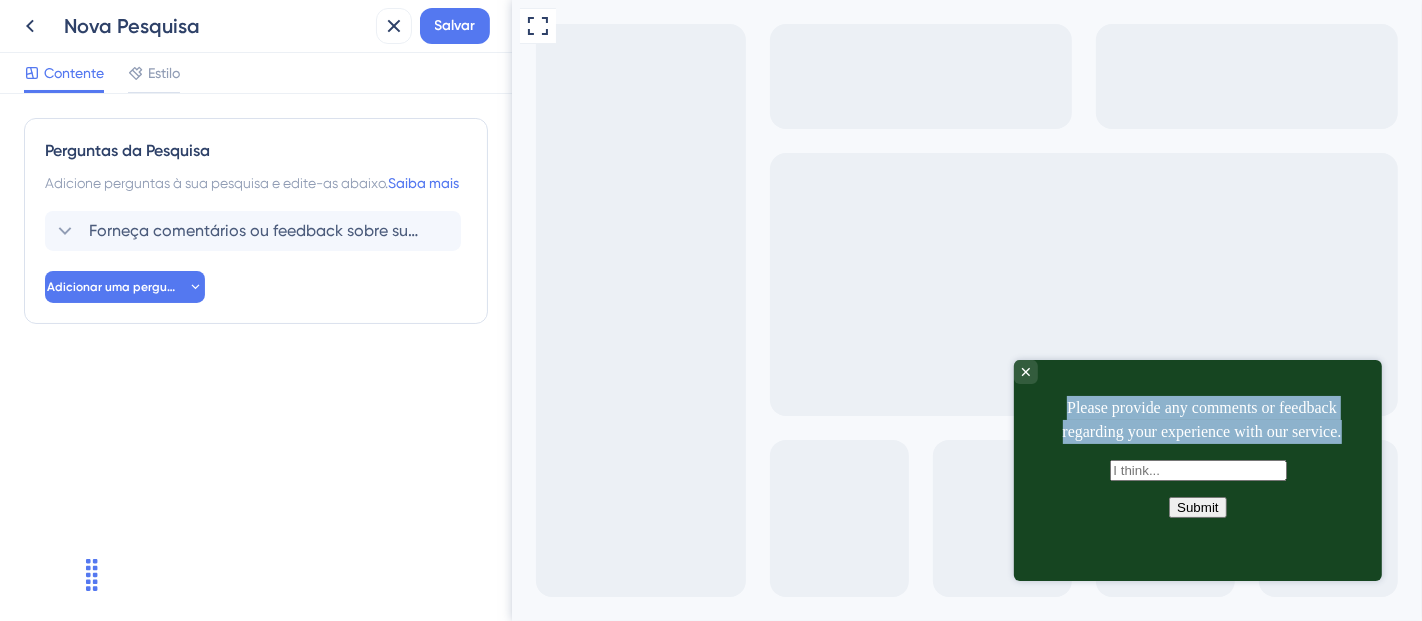 click on "Please provide any comments or feedback regarding your experience with our service." at bounding box center (1201, 419) 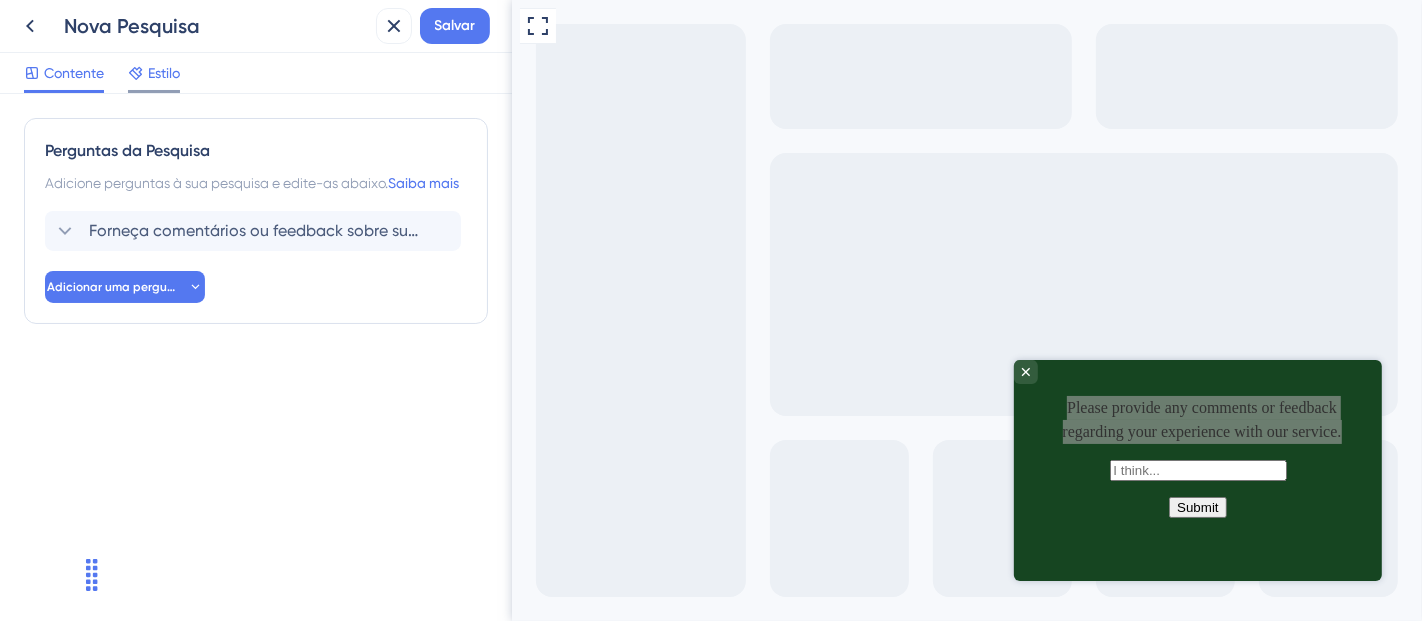 click on "Estilo" at bounding box center [164, 73] 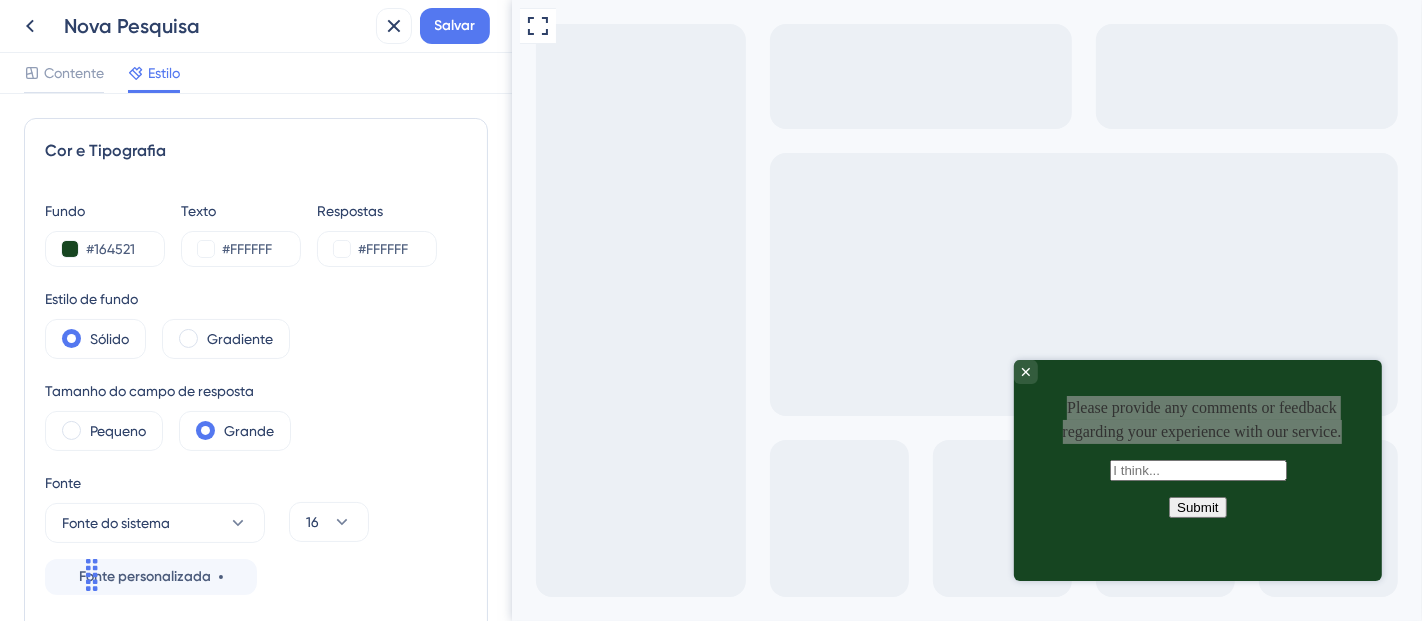 scroll, scrollTop: 0, scrollLeft: 0, axis: both 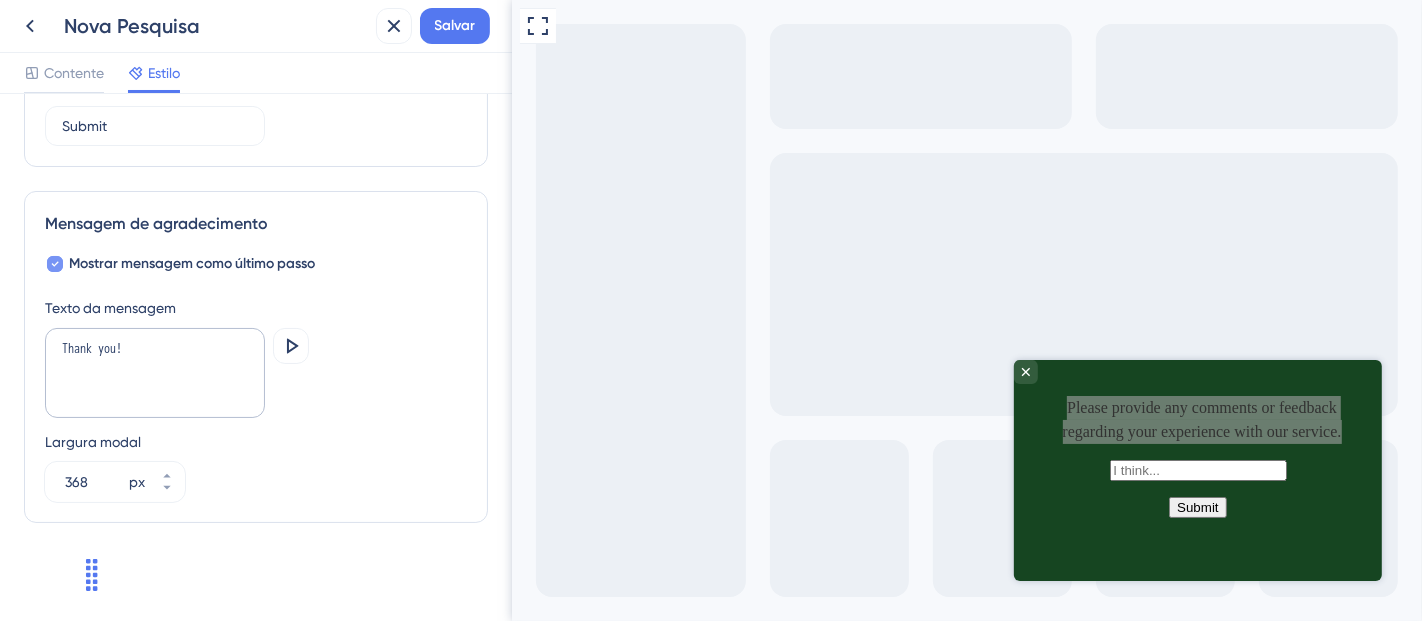 click on "Mostrar mensagem como último passo" at bounding box center [192, 263] 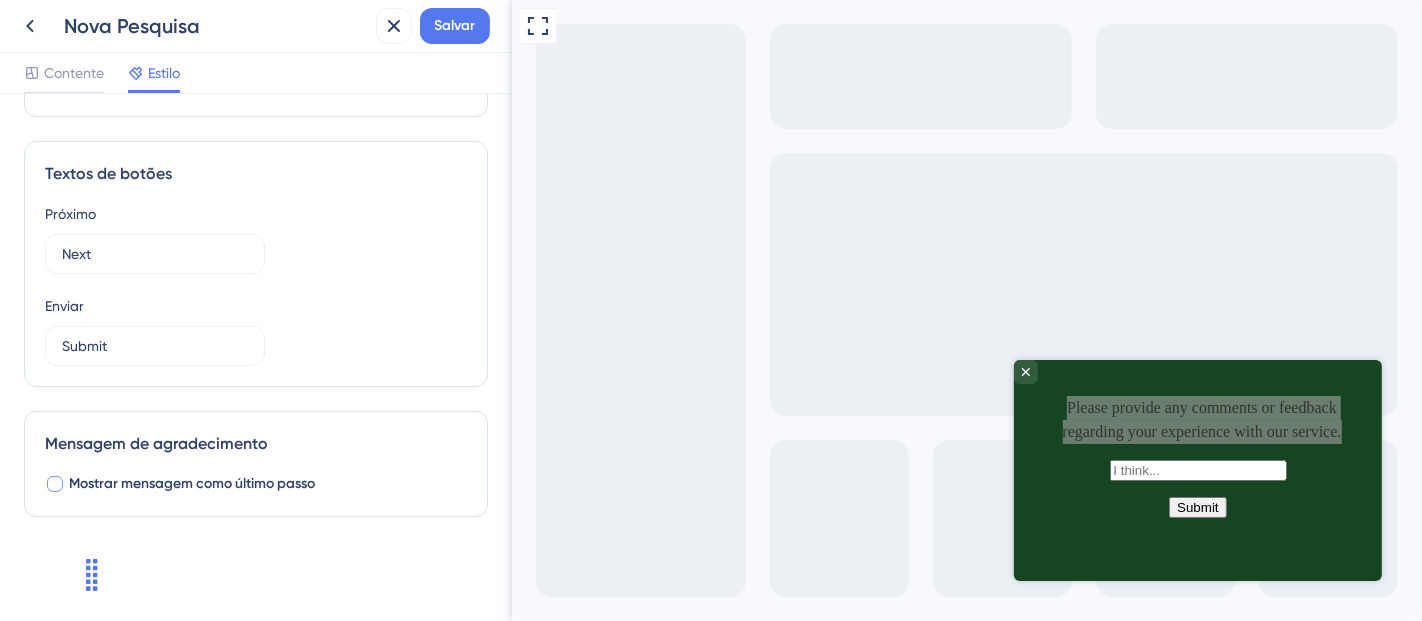 scroll, scrollTop: 1151, scrollLeft: 0, axis: vertical 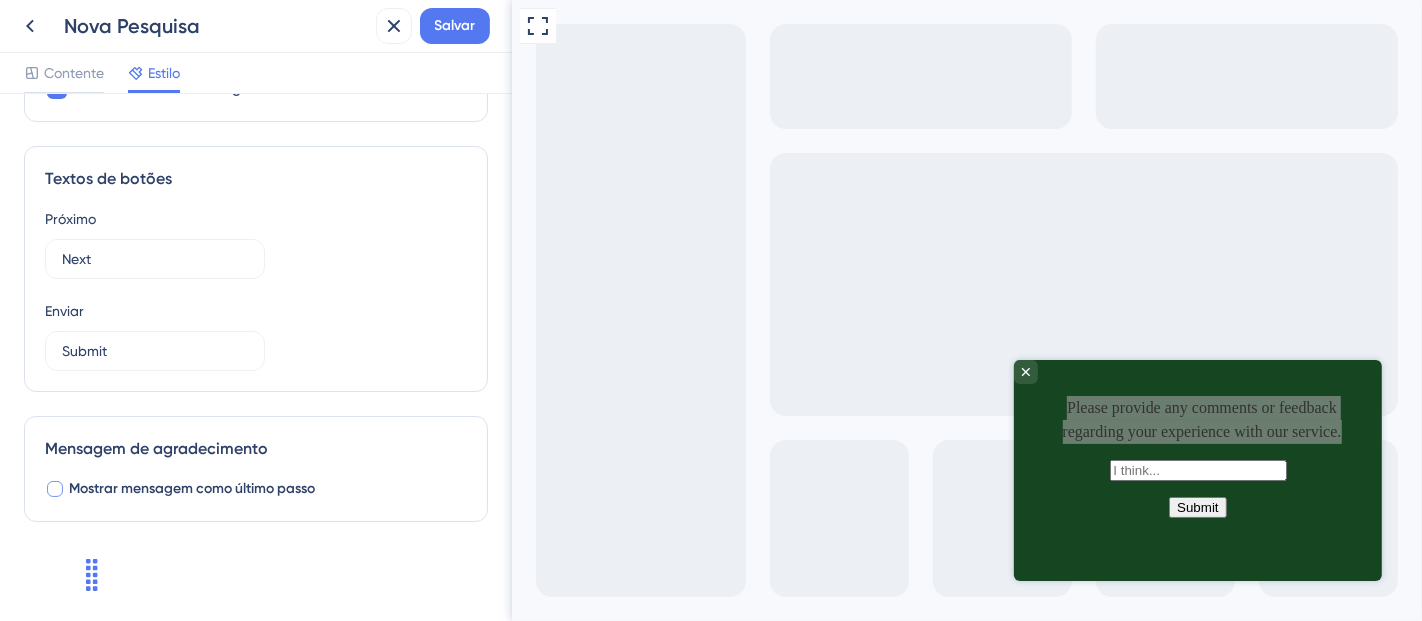 click on "Mostrar mensagem como último passo" at bounding box center (192, 488) 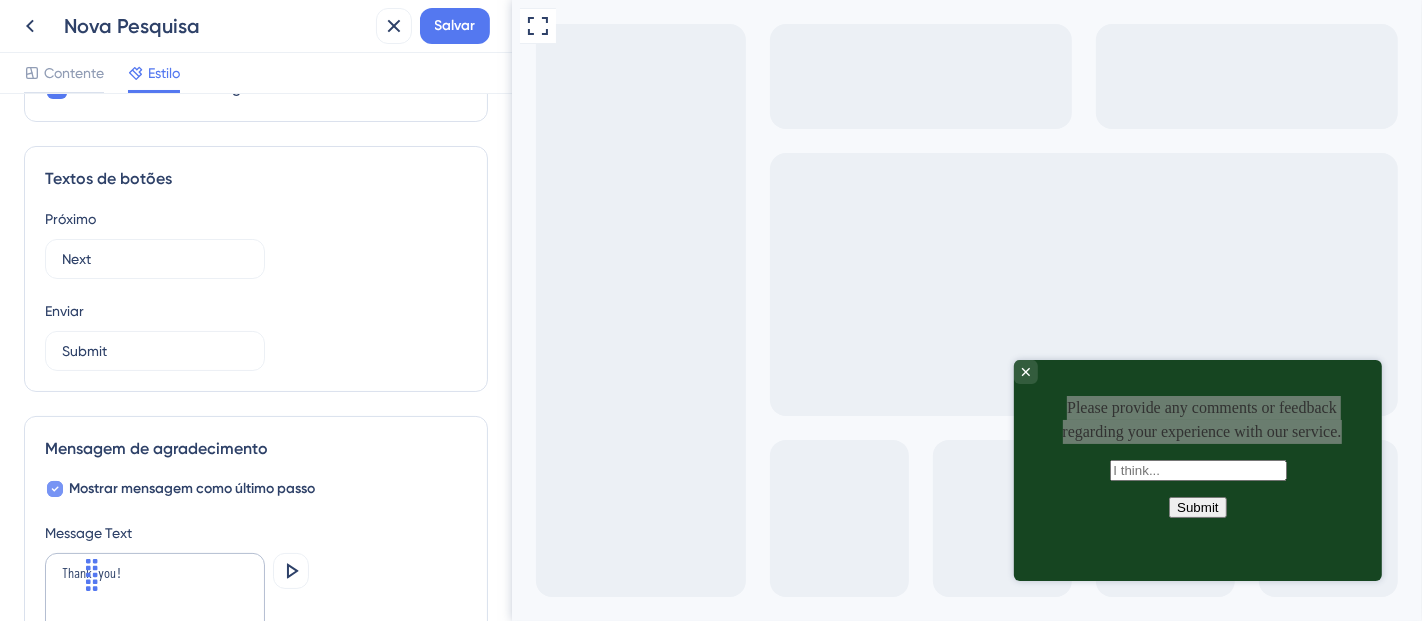 scroll, scrollTop: 1376, scrollLeft: 0, axis: vertical 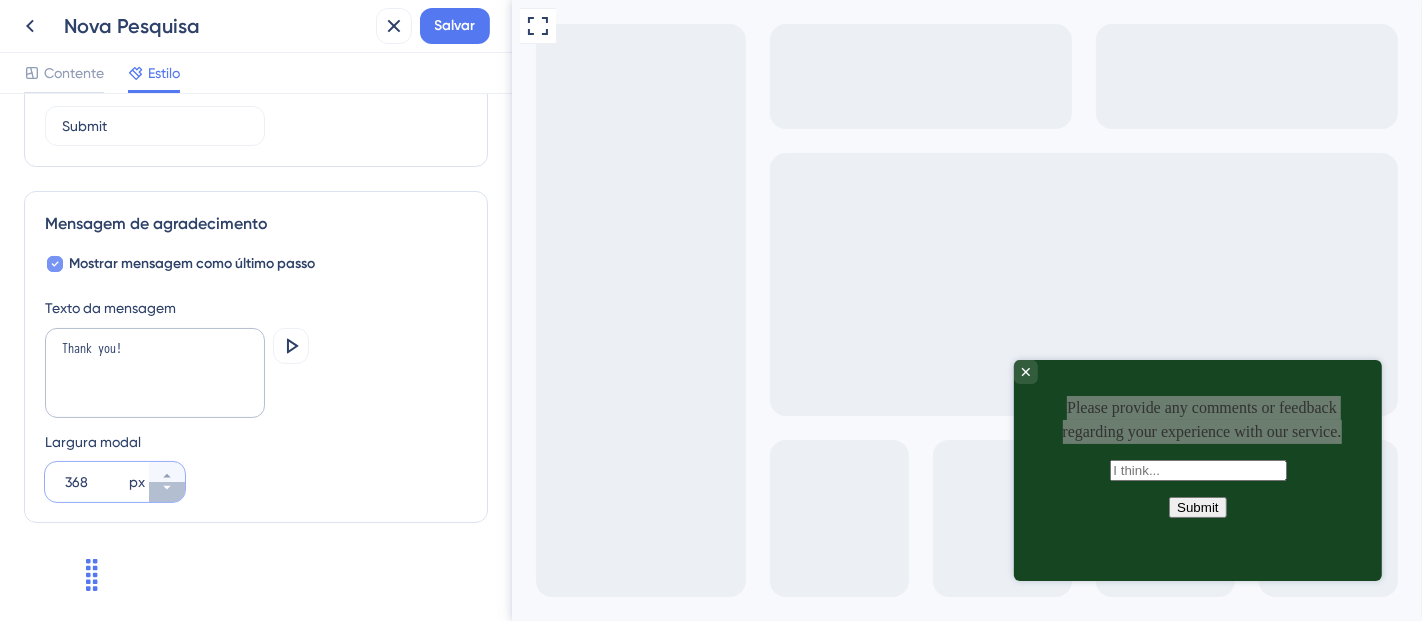 click 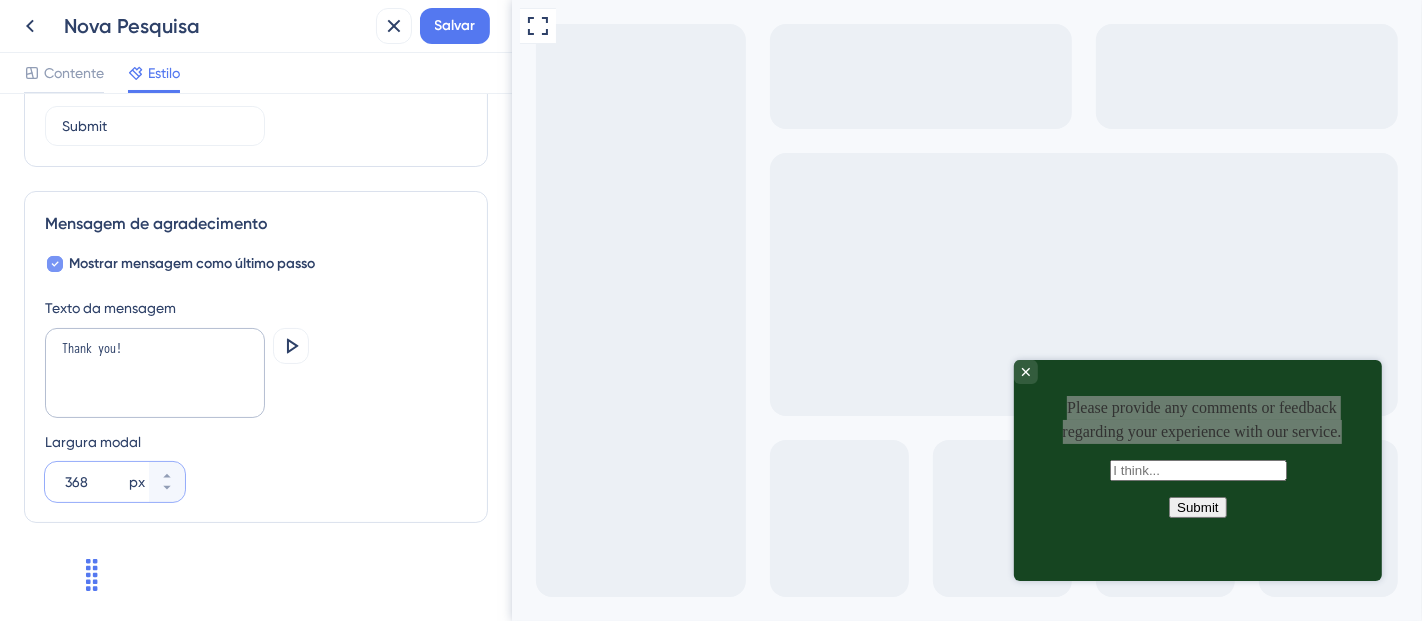 type on "367" 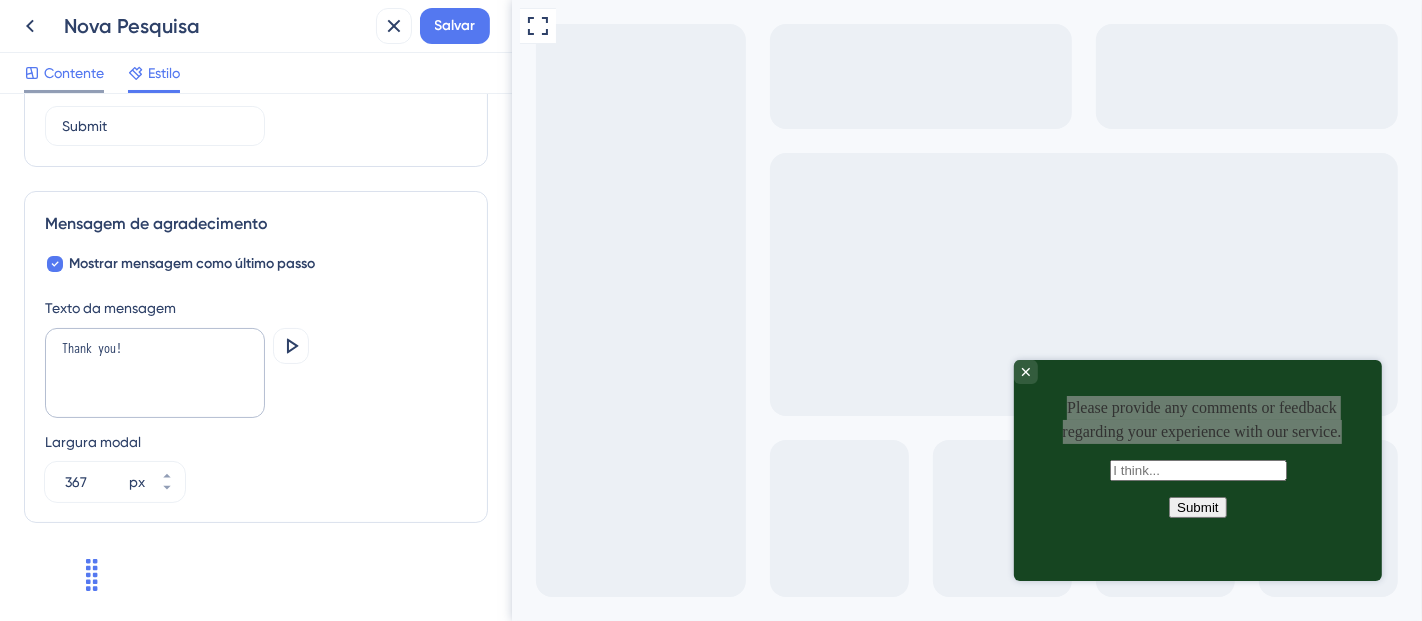 click on "Contente" at bounding box center (64, 73) 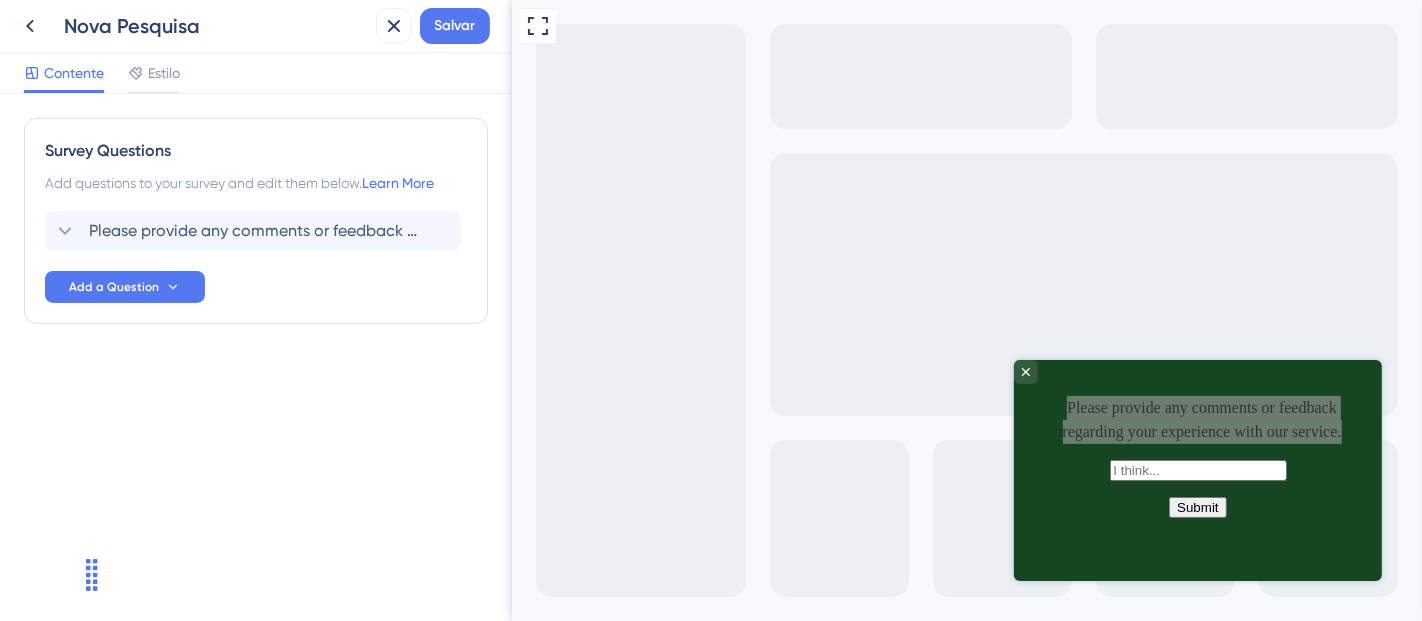 scroll, scrollTop: 0, scrollLeft: 0, axis: both 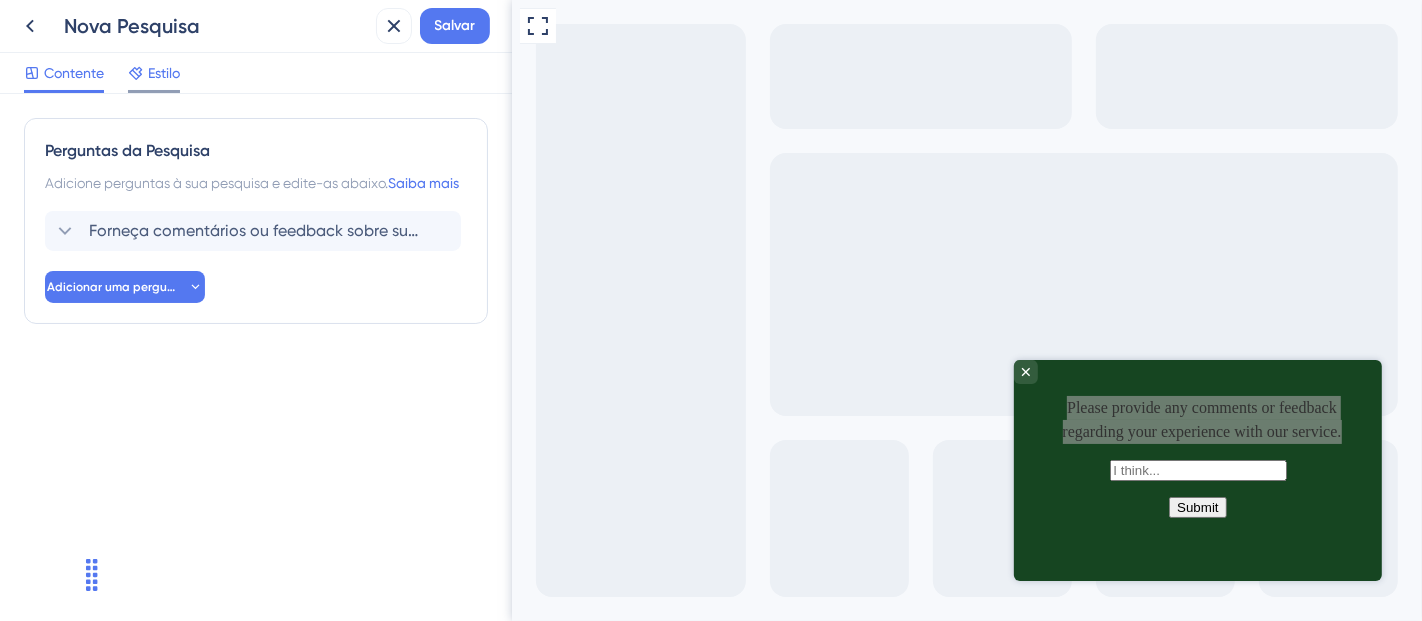 click on "Estilo" at bounding box center [164, 73] 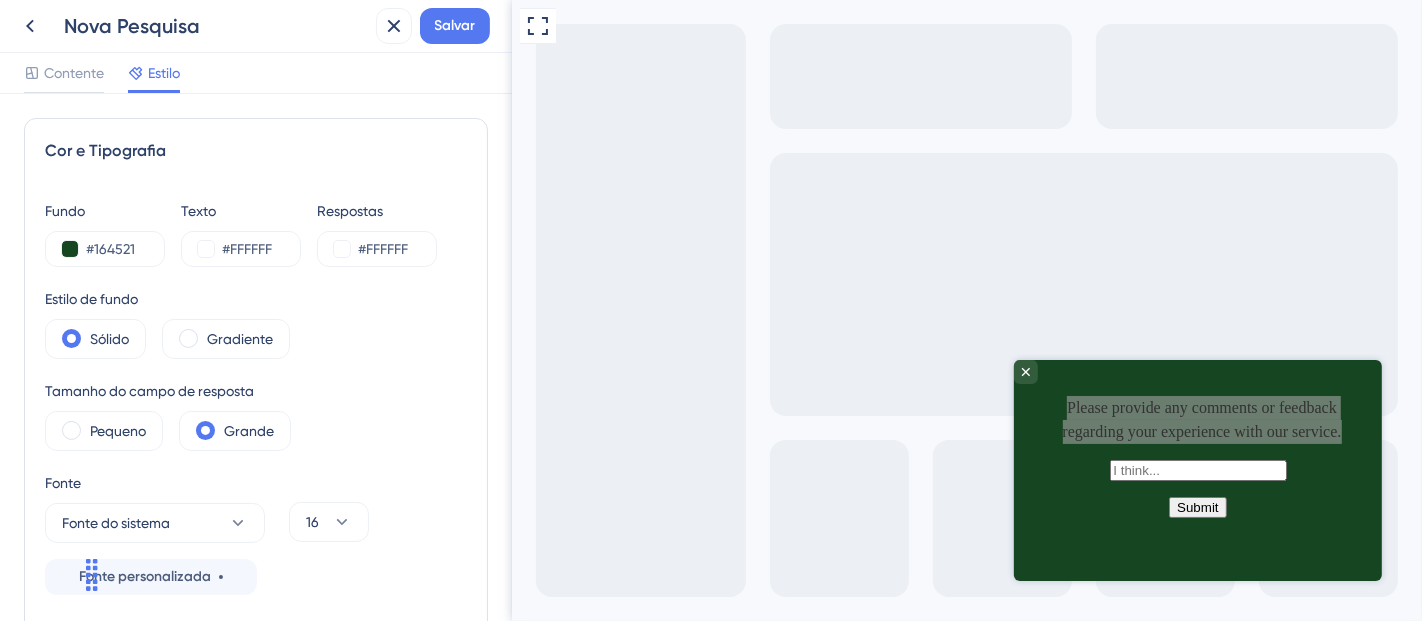 scroll, scrollTop: 0, scrollLeft: 0, axis: both 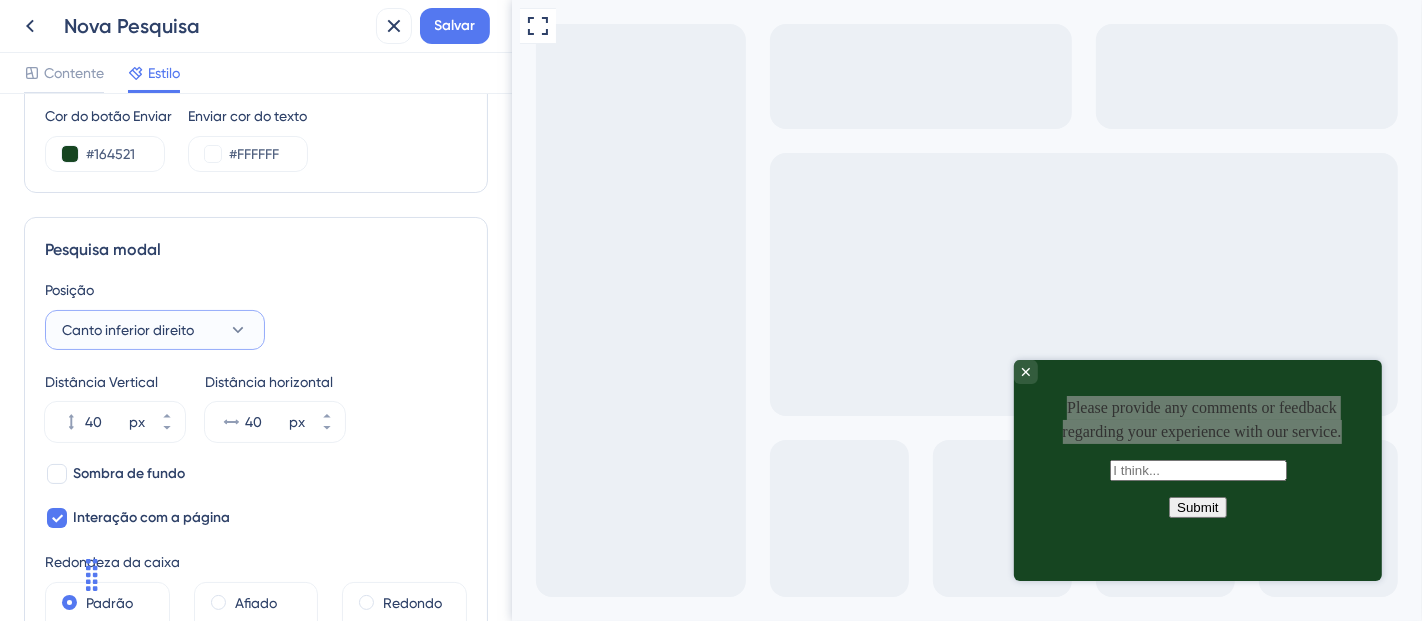 click on "Canto inferior direito" at bounding box center [155, 330] 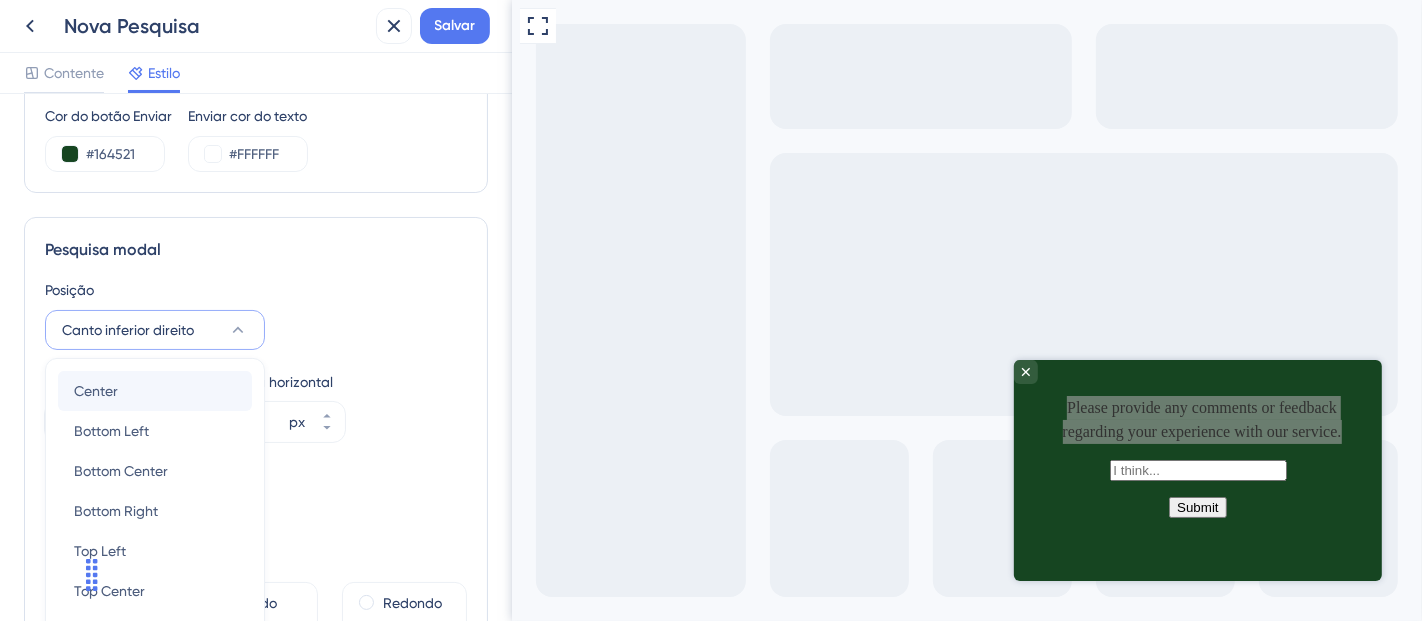 scroll, scrollTop: 659, scrollLeft: 0, axis: vertical 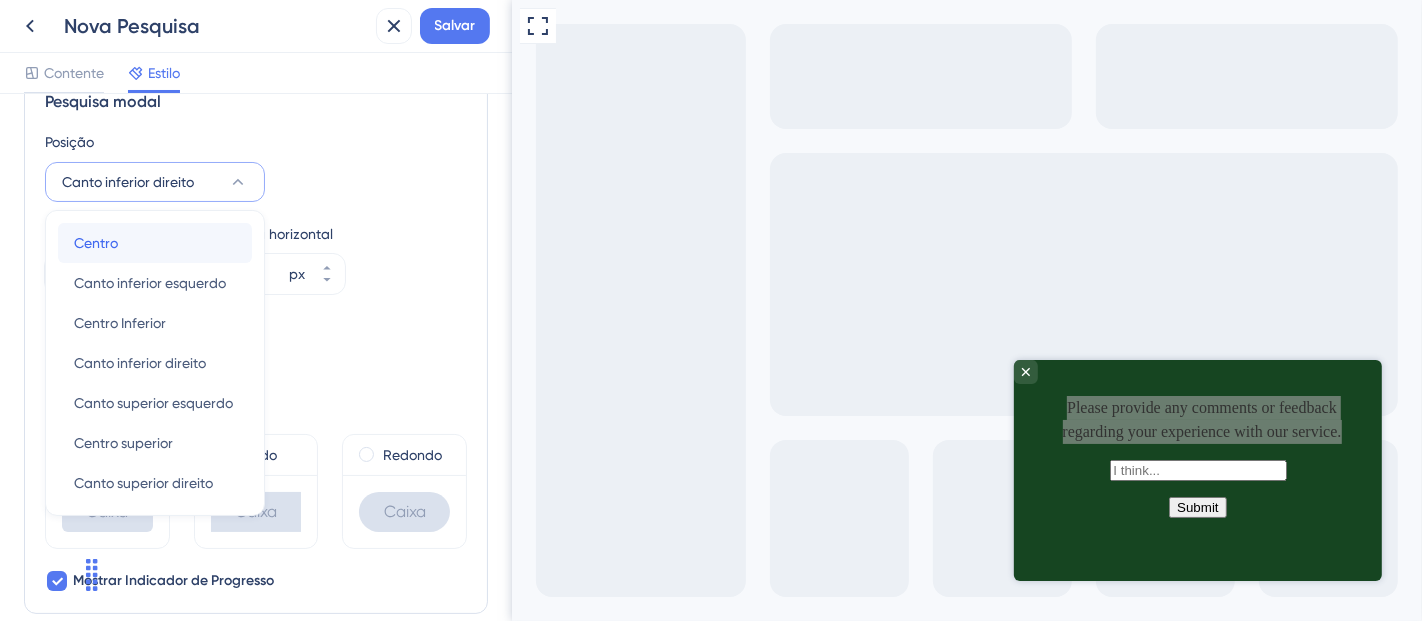 click on "Centro Centro" at bounding box center (155, 243) 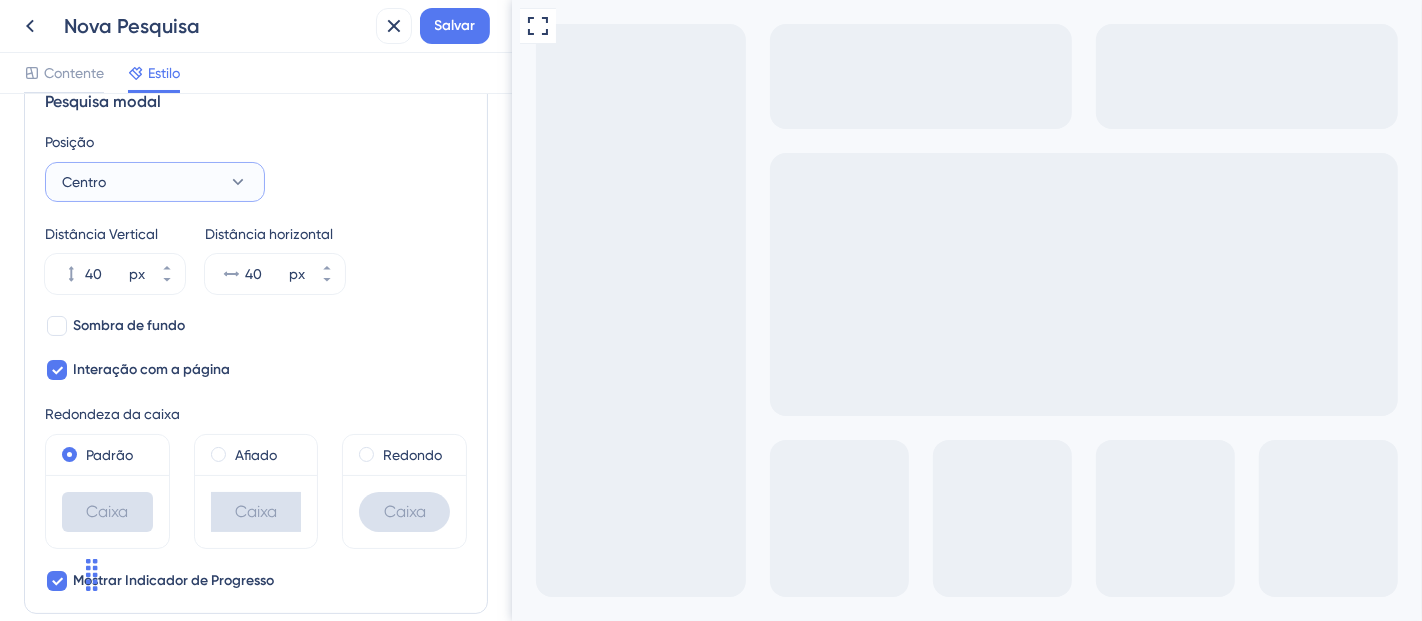 click on "Centro" at bounding box center (155, 182) 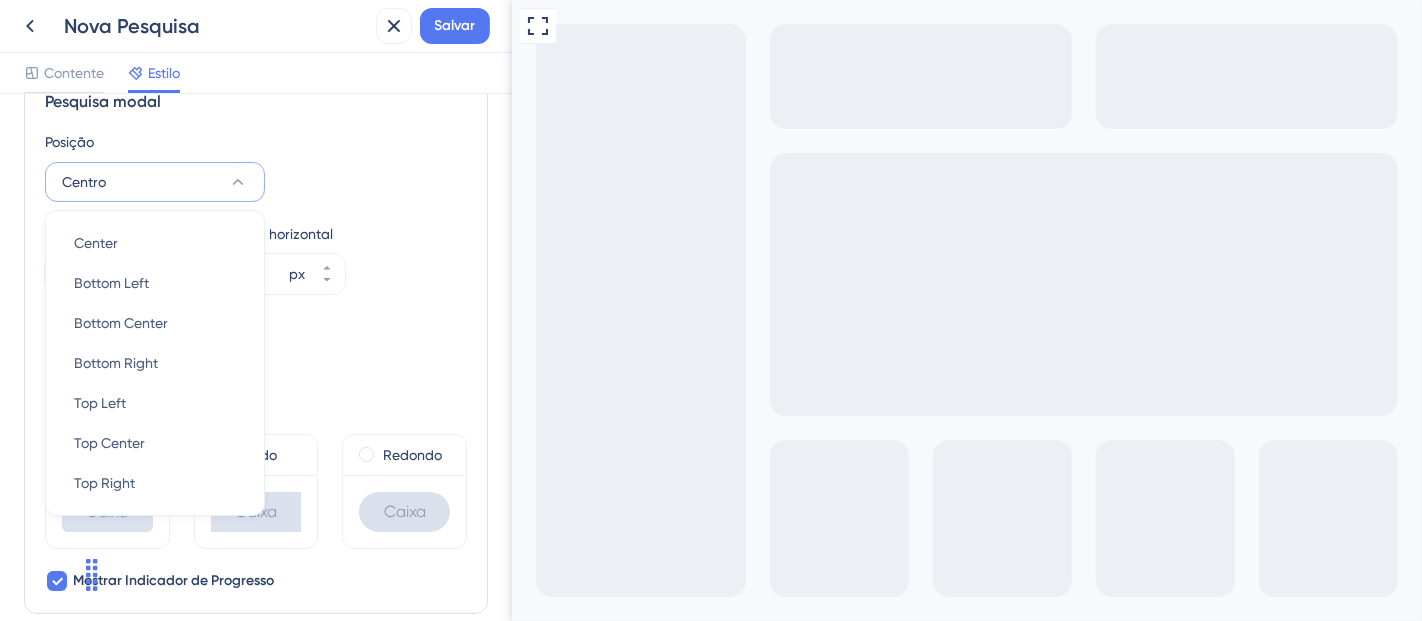 scroll, scrollTop: 662, scrollLeft: 0, axis: vertical 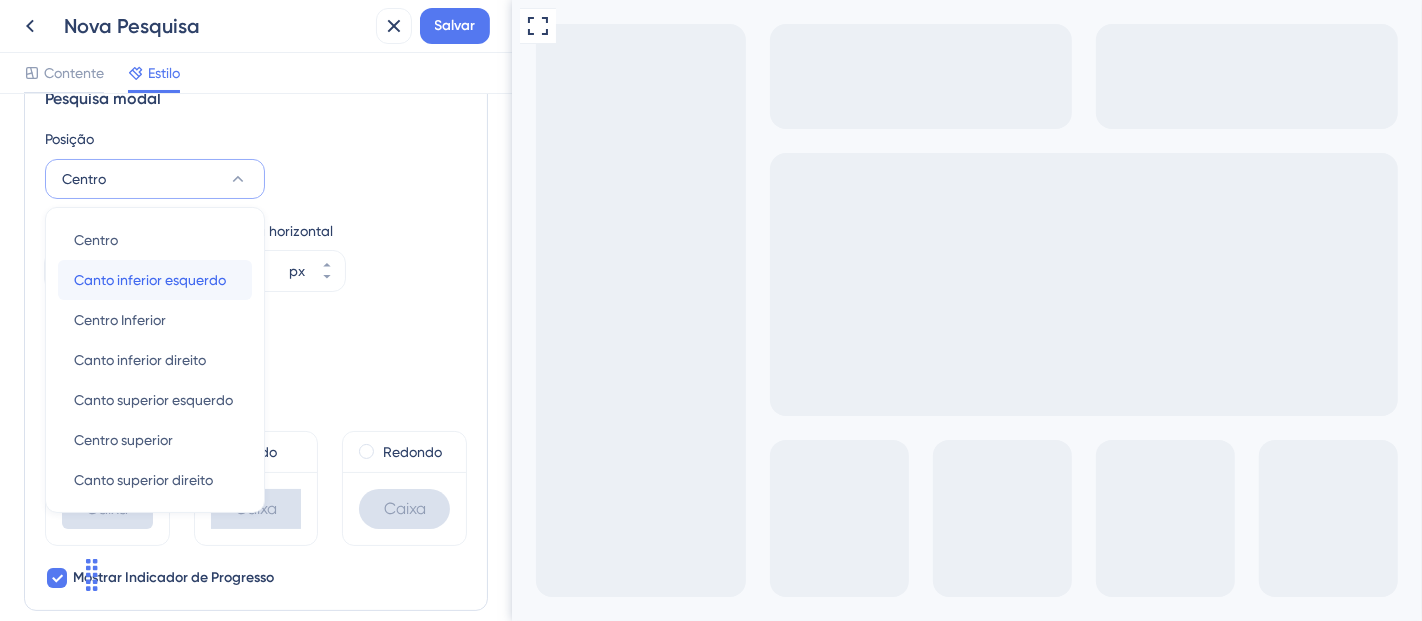 click on "Canto inferior esquerdo" at bounding box center [150, 280] 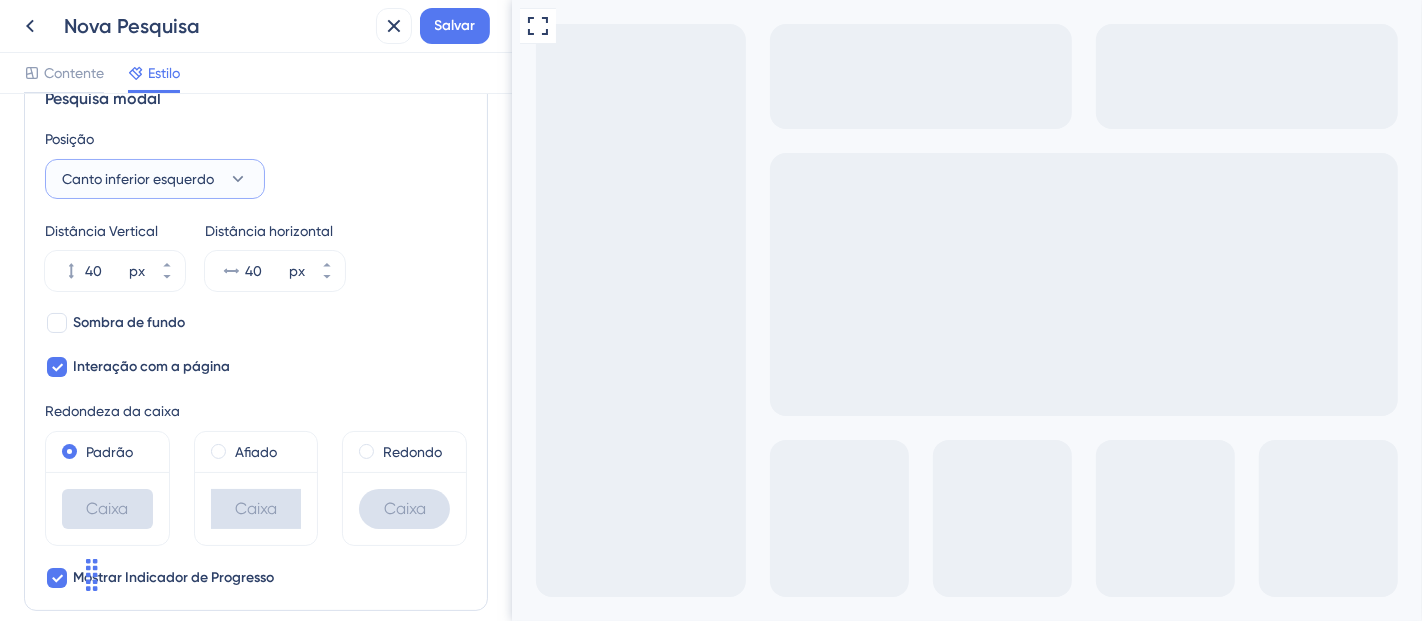 click 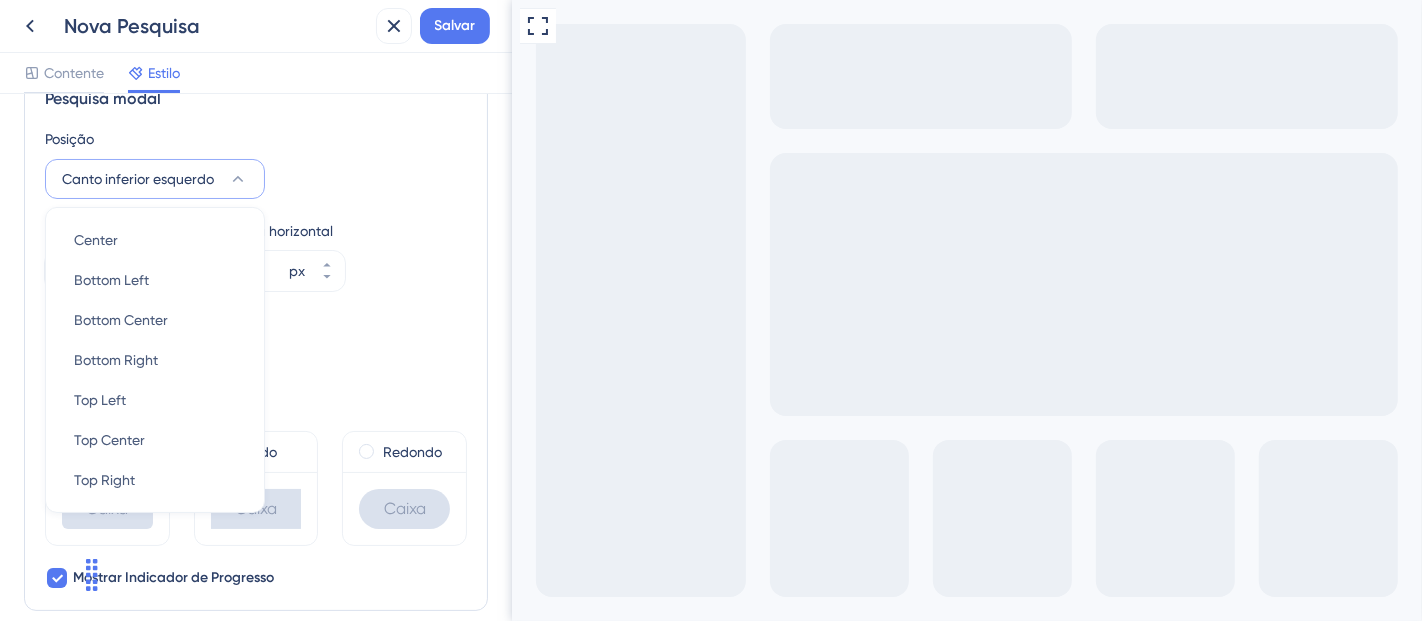 scroll, scrollTop: 659, scrollLeft: 0, axis: vertical 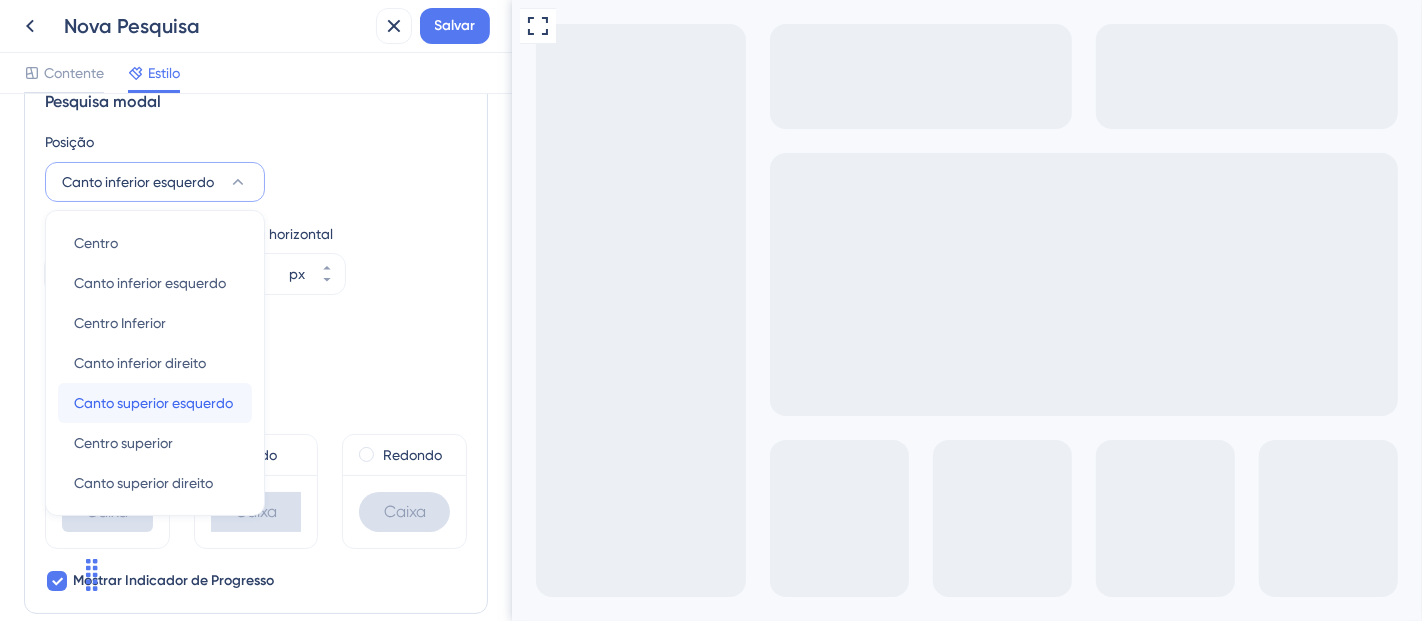 click on "Canto superior esquerdo" at bounding box center [153, 403] 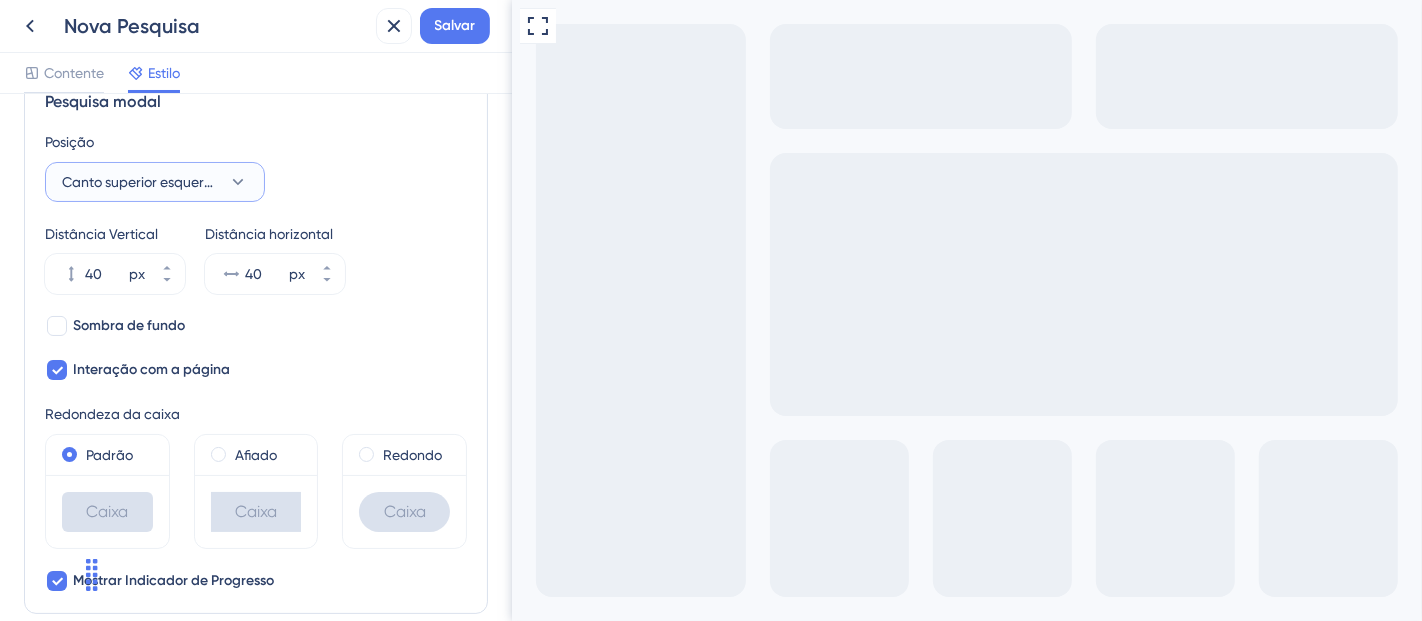 click 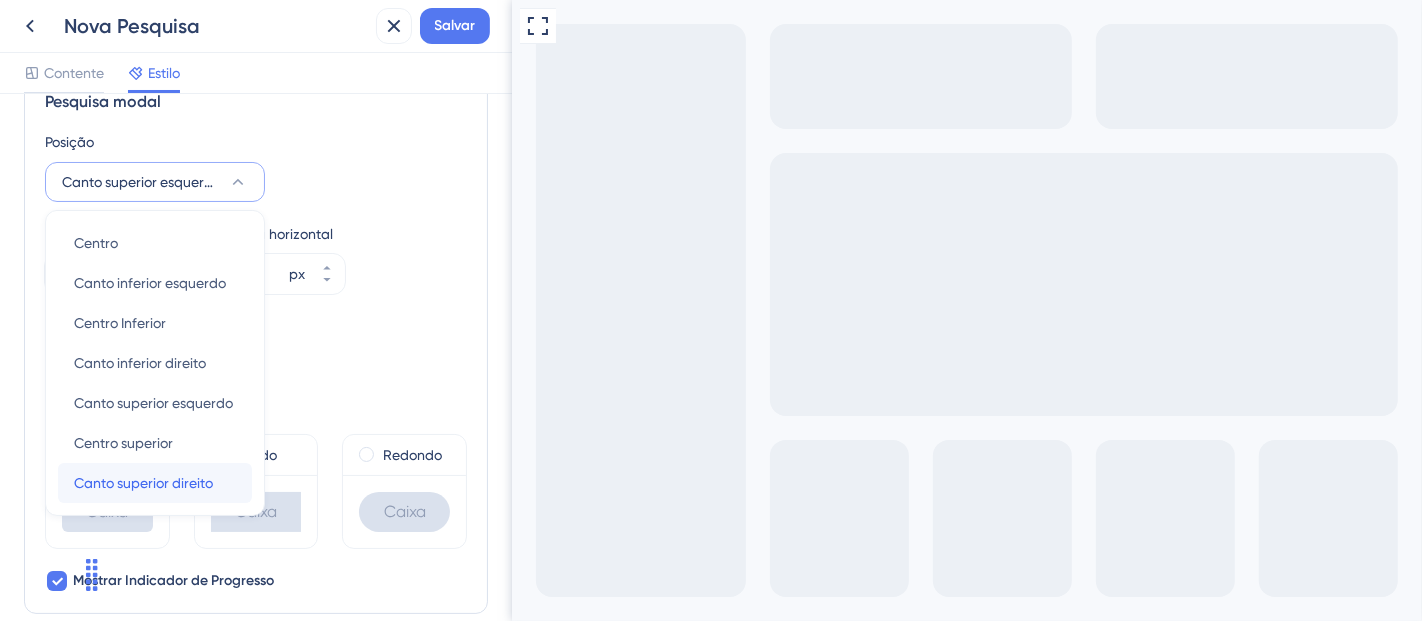 click on "Canto superior direito" at bounding box center (143, 483) 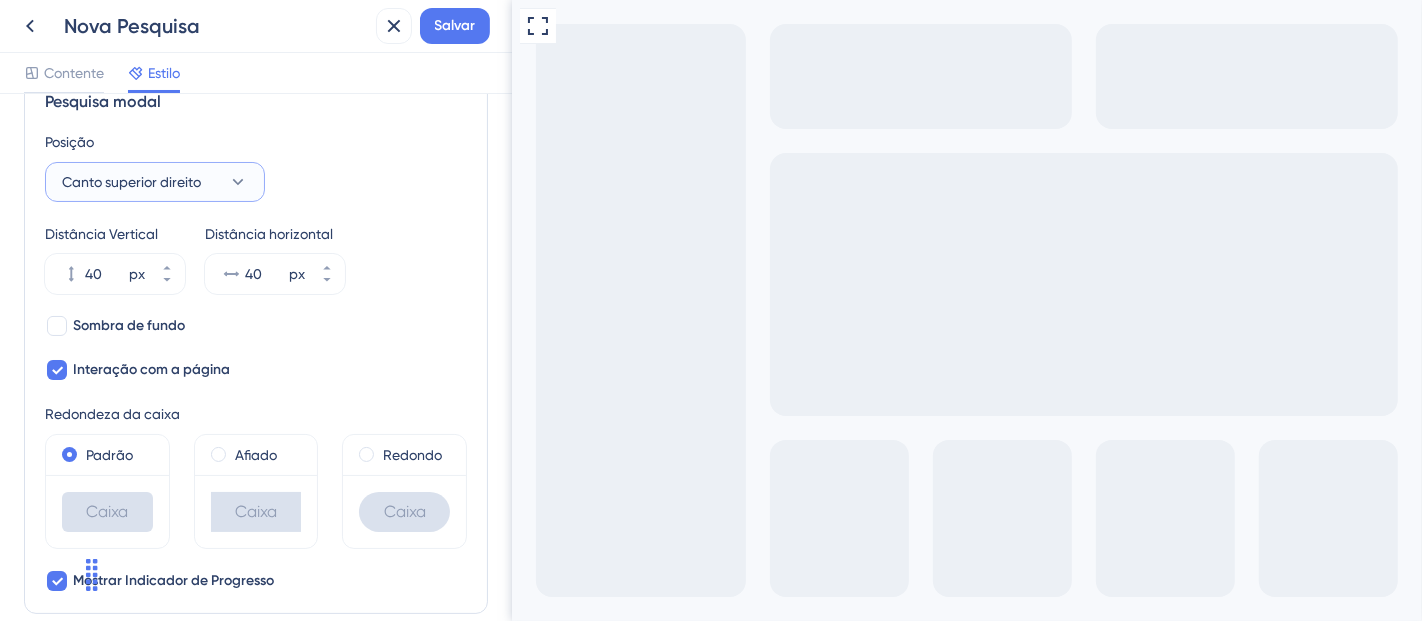 click on "Canto superior direito" at bounding box center (155, 182) 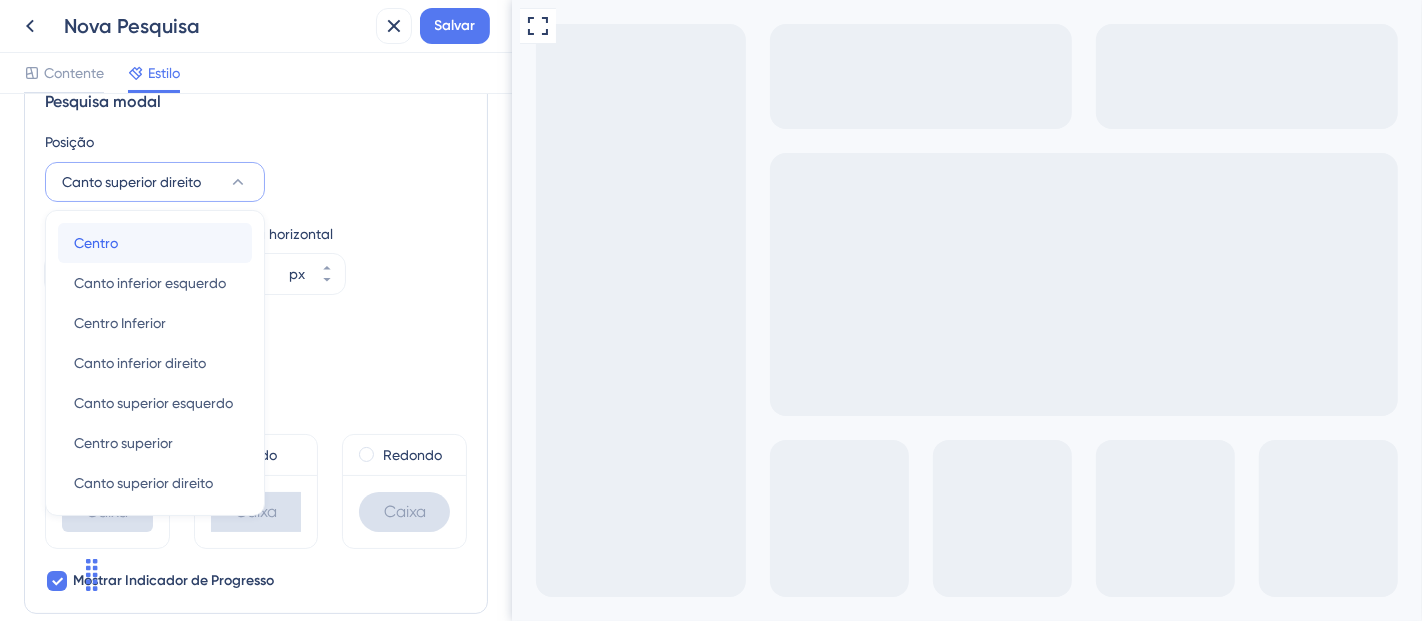 click on "Centro Centro" at bounding box center (155, 243) 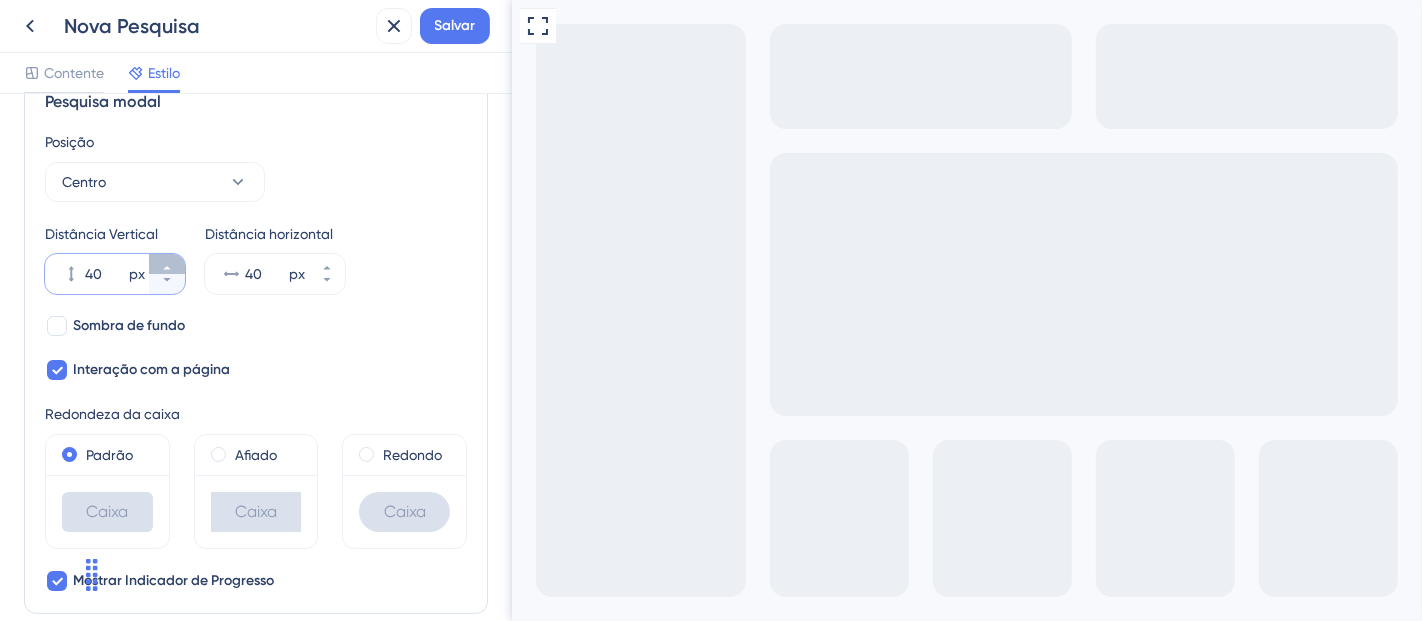 click on "40 px" at bounding box center [167, 264] 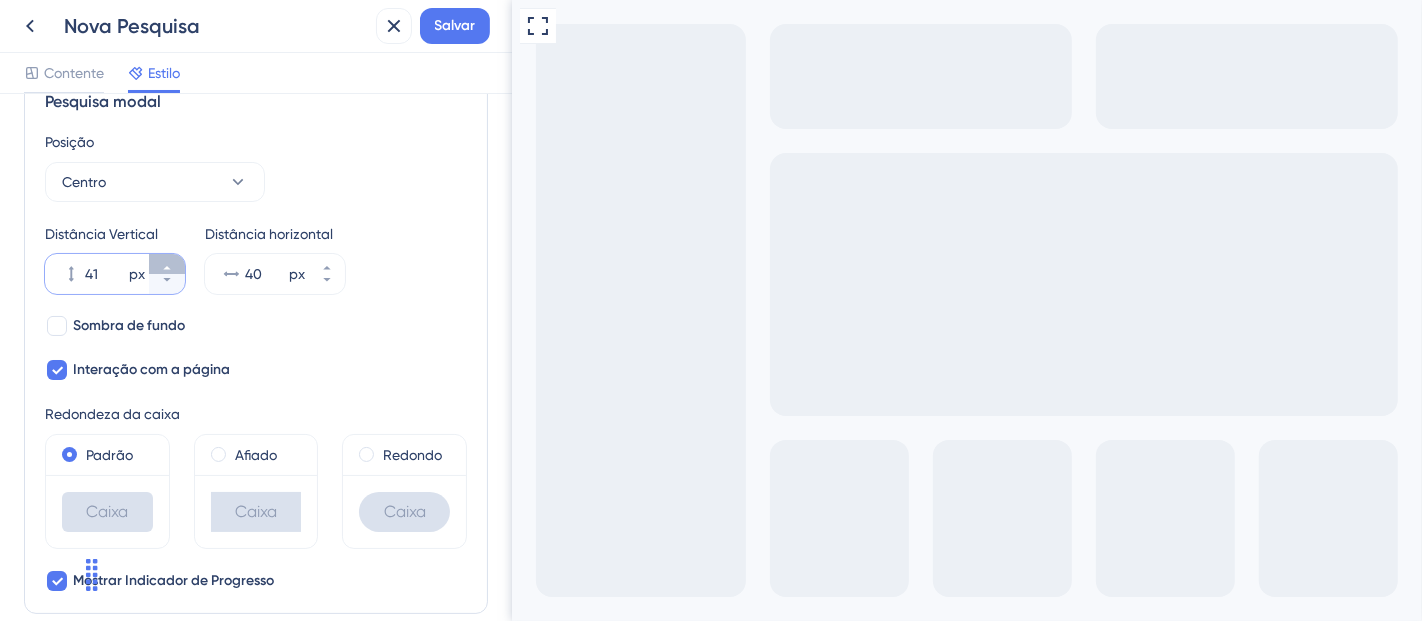 click on "41 px" at bounding box center (167, 264) 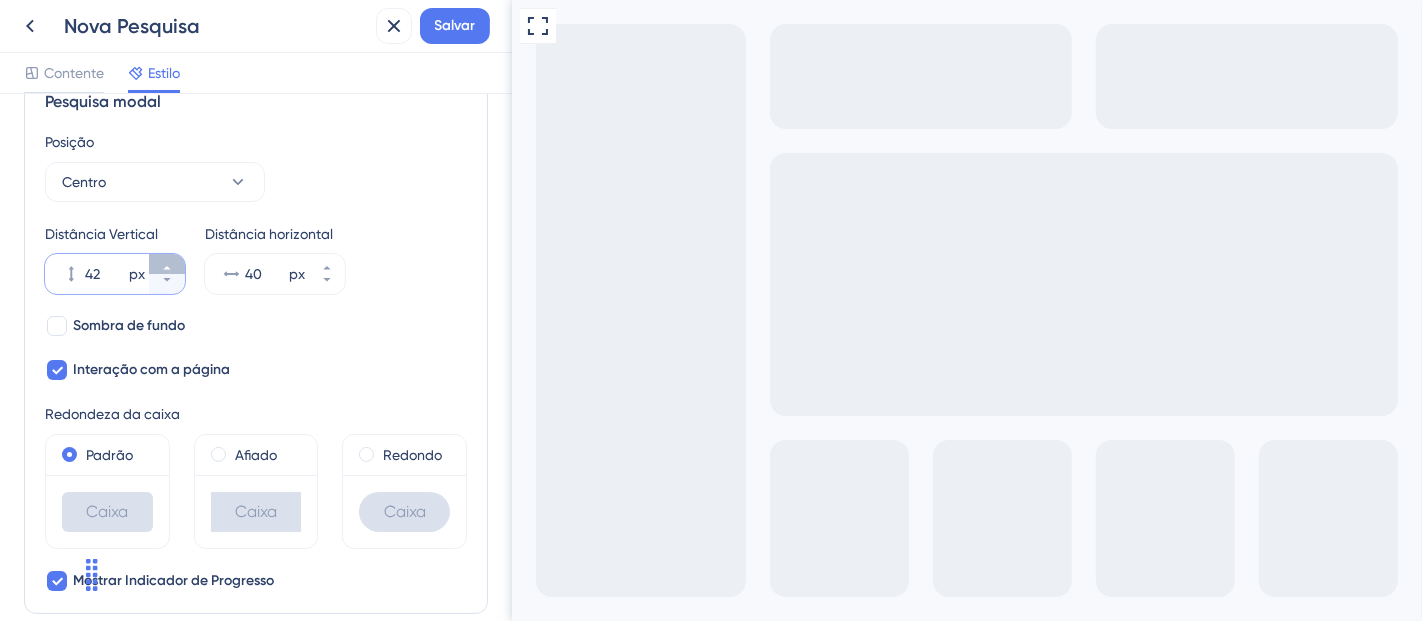 click on "42 px" at bounding box center (167, 264) 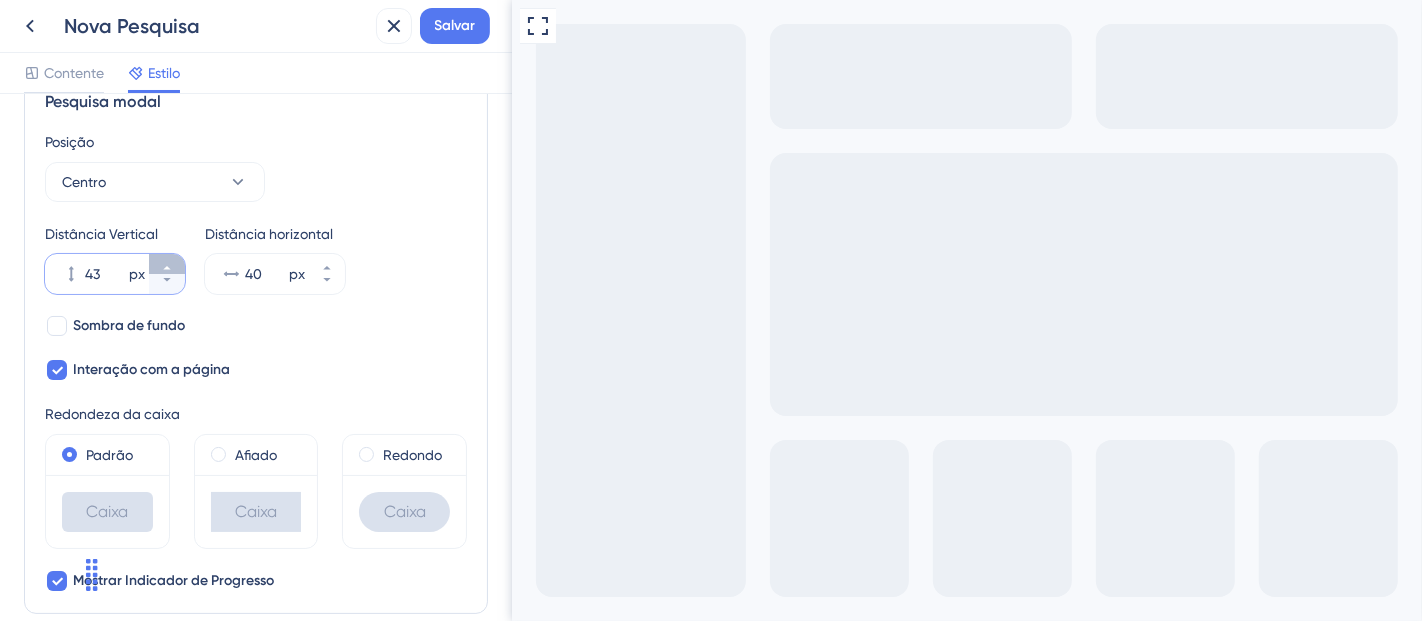 click on "43 px" at bounding box center (167, 264) 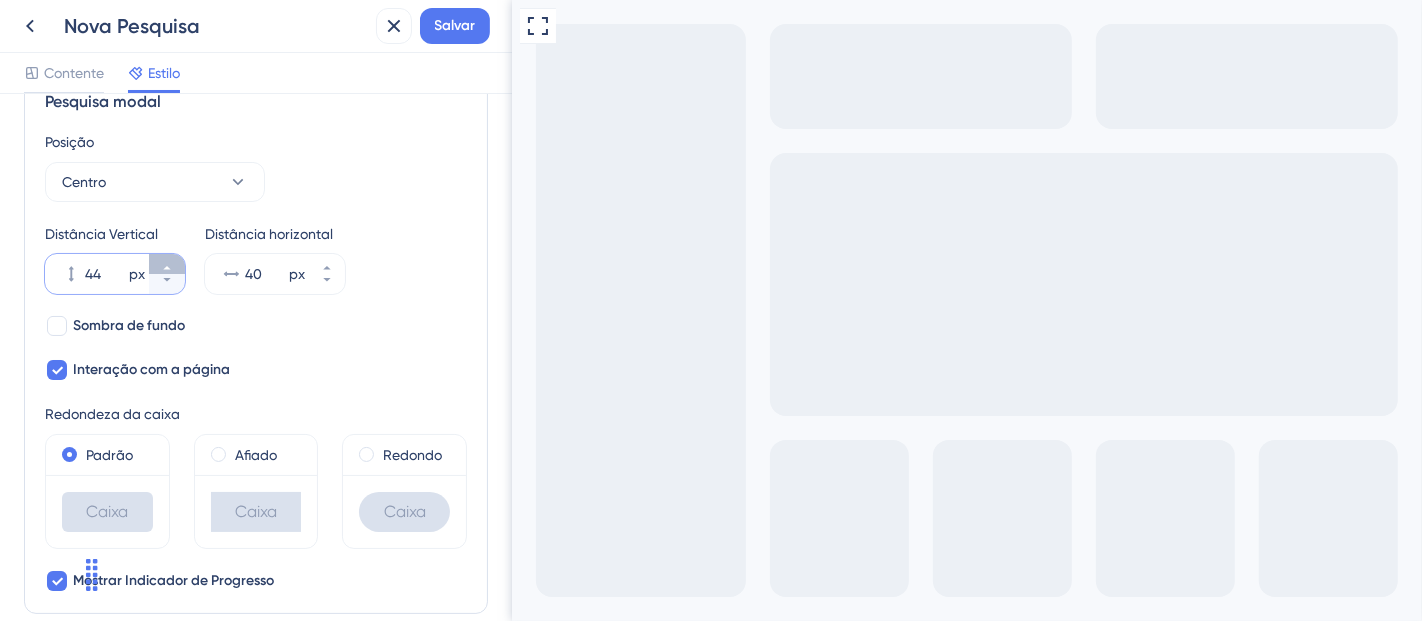 click on "44 px" at bounding box center [167, 264] 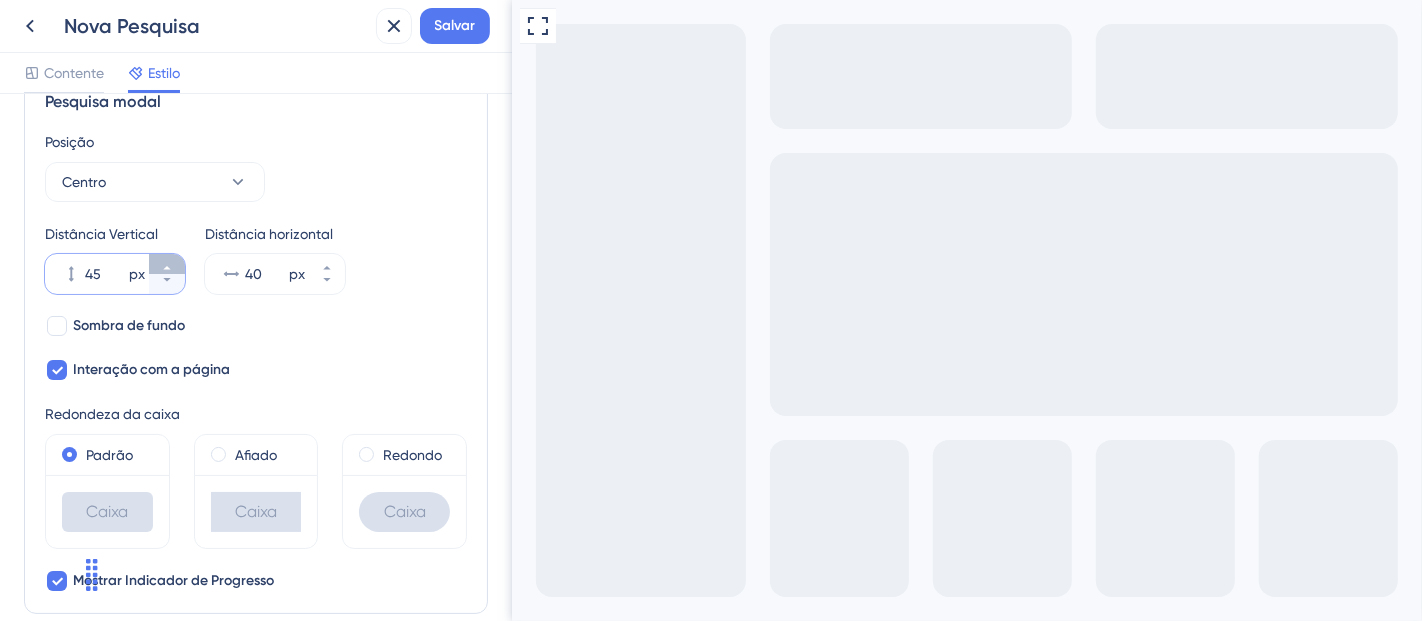 click on "45 px" at bounding box center (167, 264) 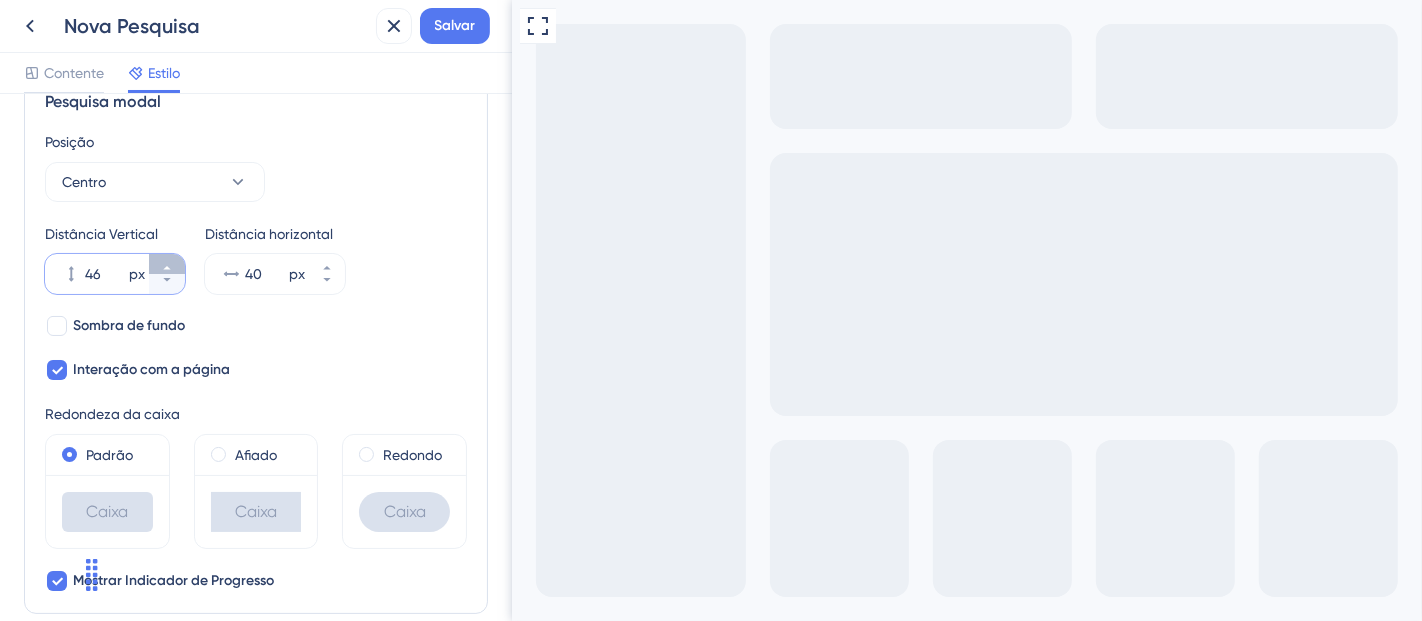 click on "46 px" at bounding box center (167, 264) 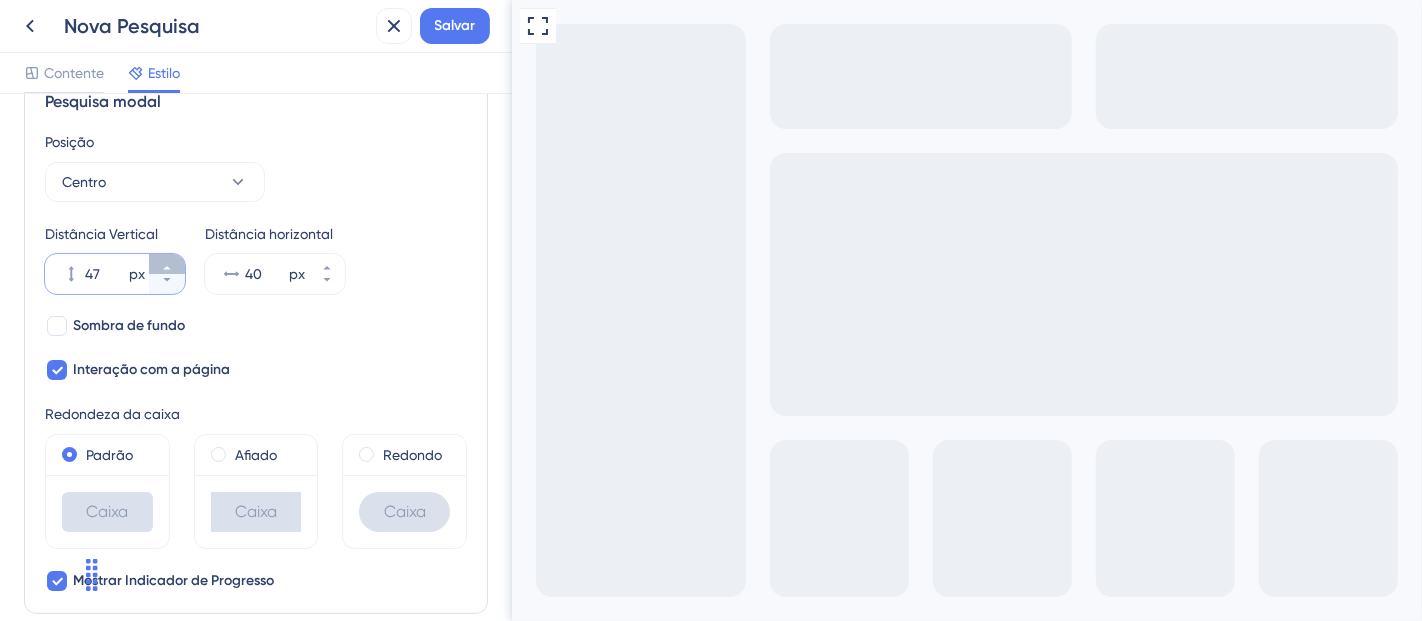 click on "47 px" at bounding box center (167, 264) 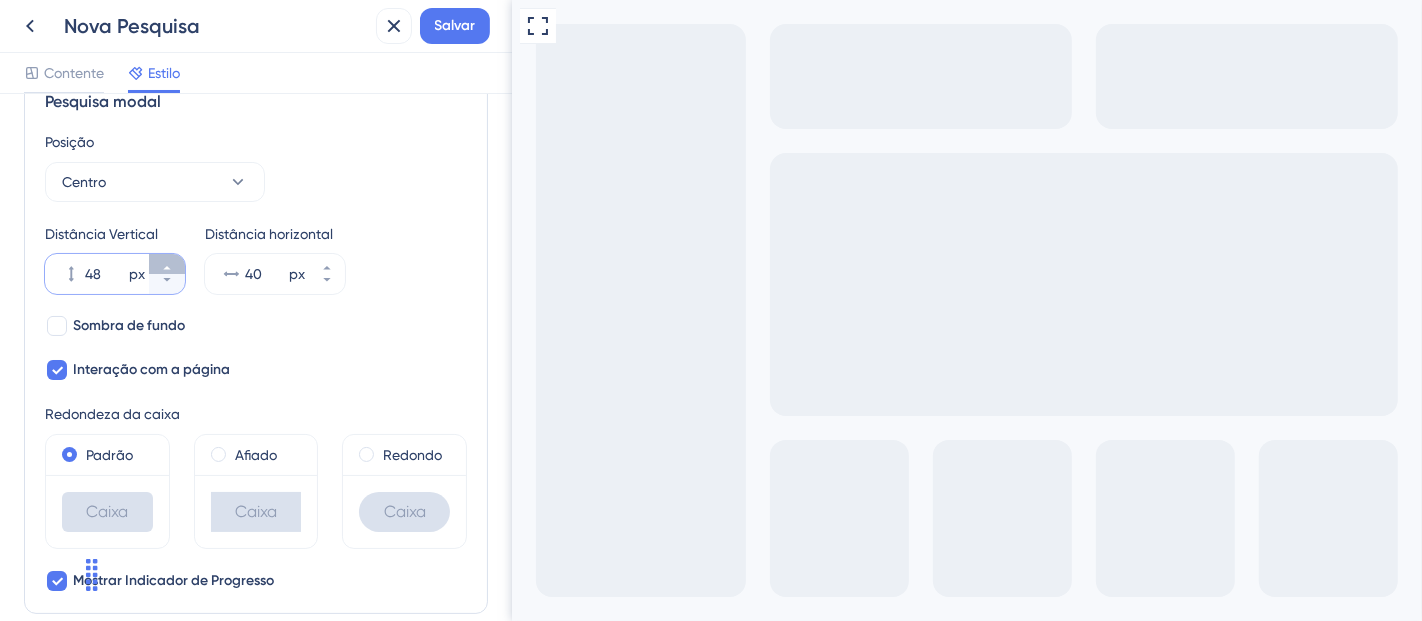 click on "48 px" at bounding box center (167, 264) 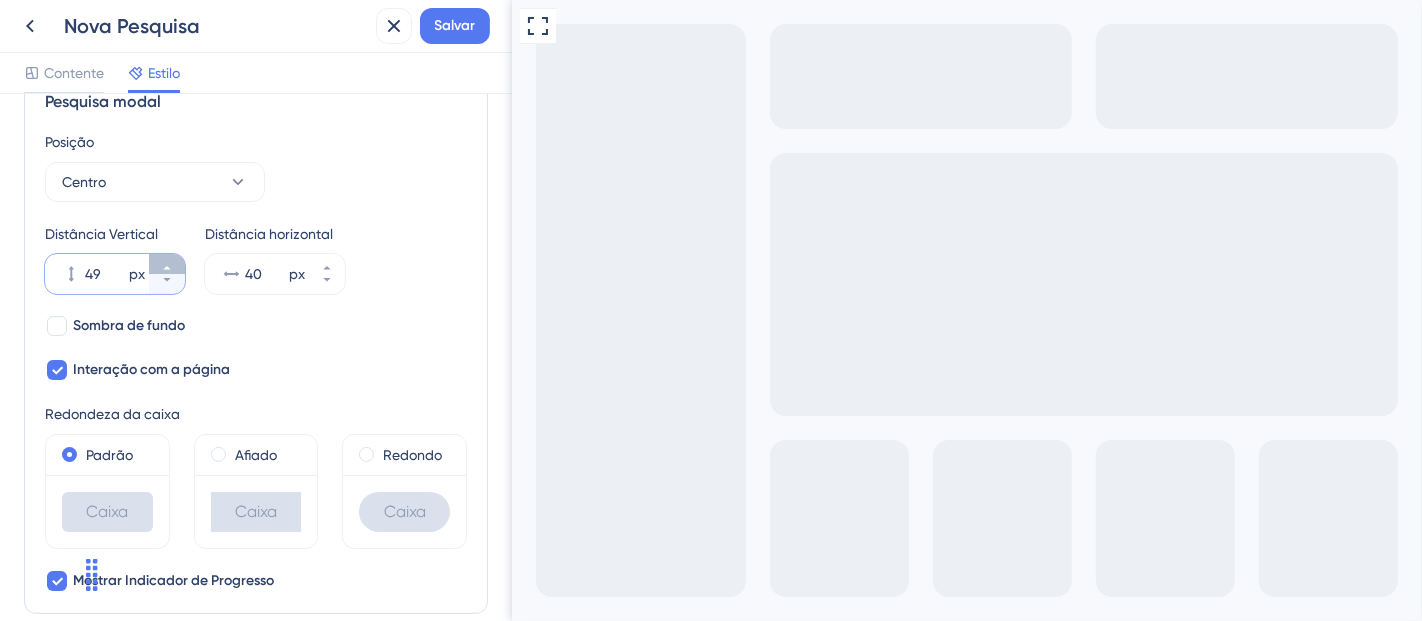 click on "49 px" at bounding box center (167, 264) 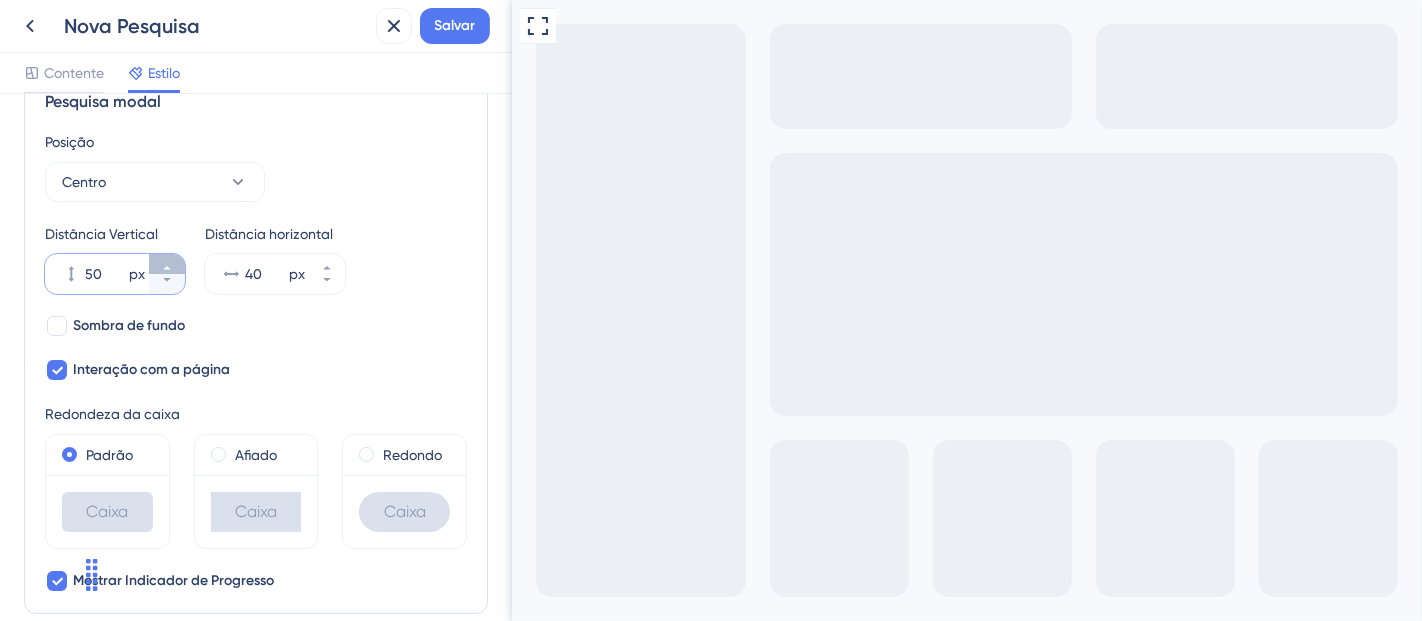 click on "50 px" at bounding box center (167, 264) 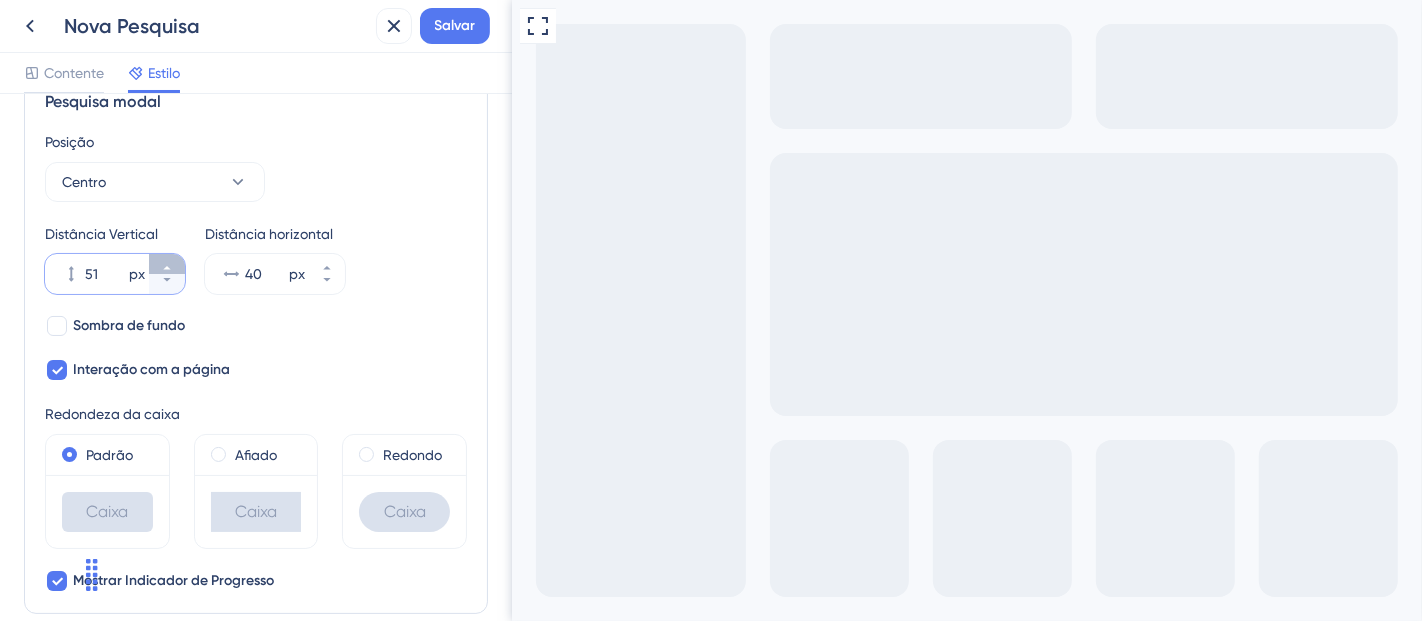 click on "51 px" at bounding box center (167, 264) 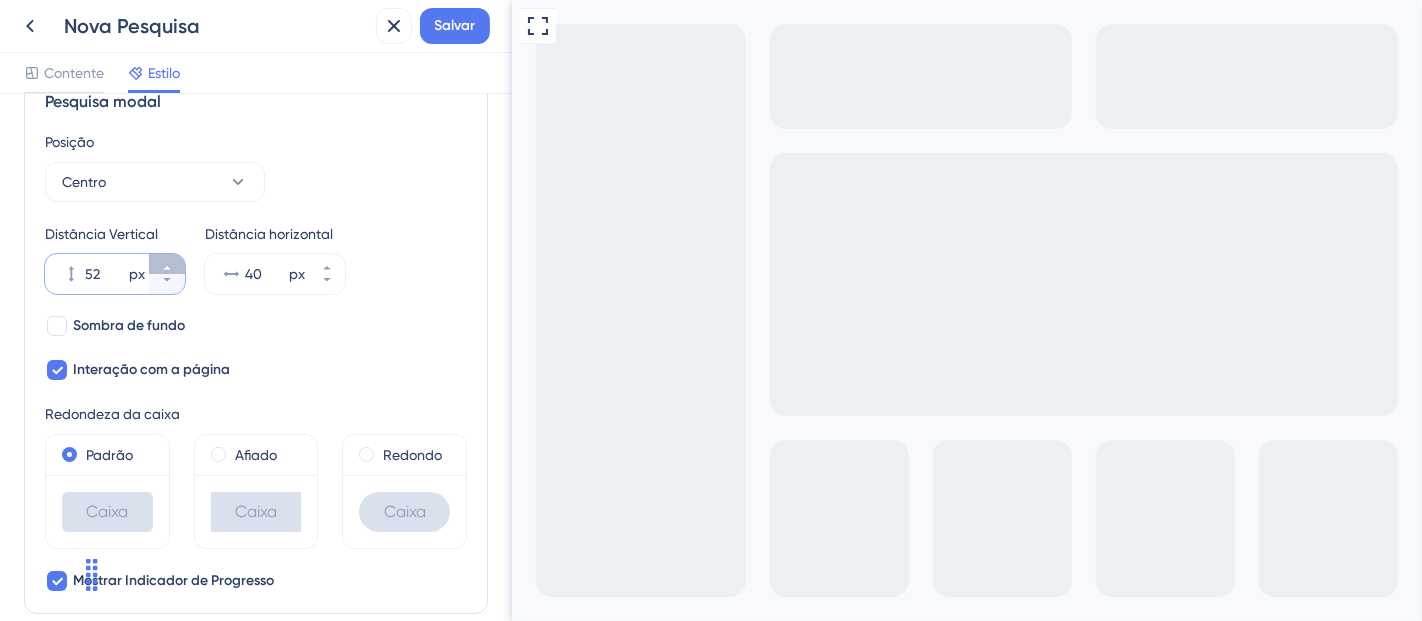 click on "52 px" at bounding box center [167, 264] 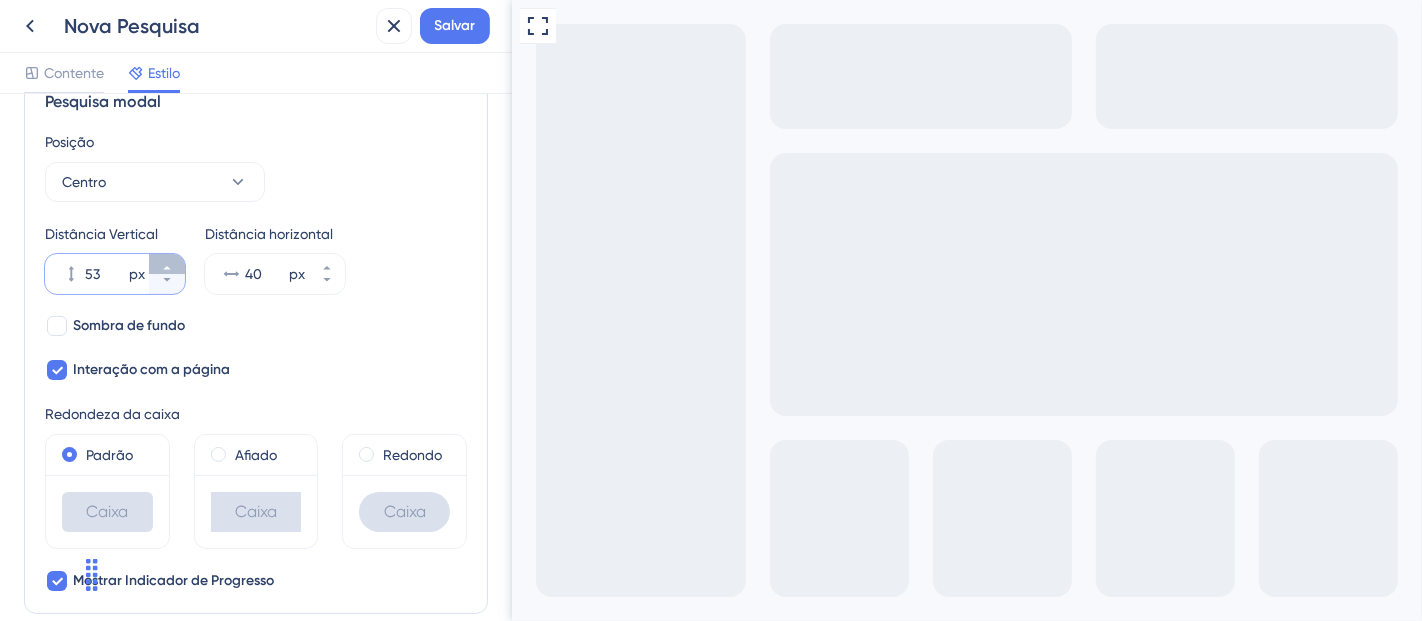 click on "53 px" at bounding box center [167, 264] 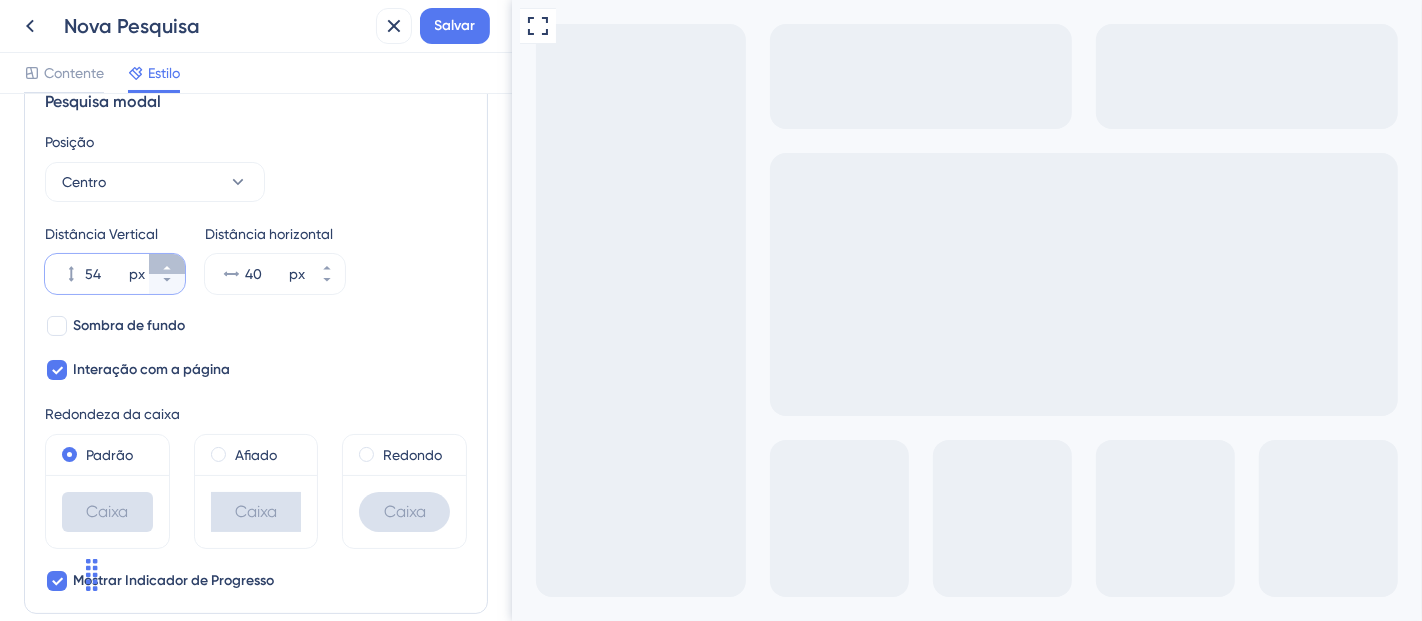 click on "54 px" at bounding box center [167, 264] 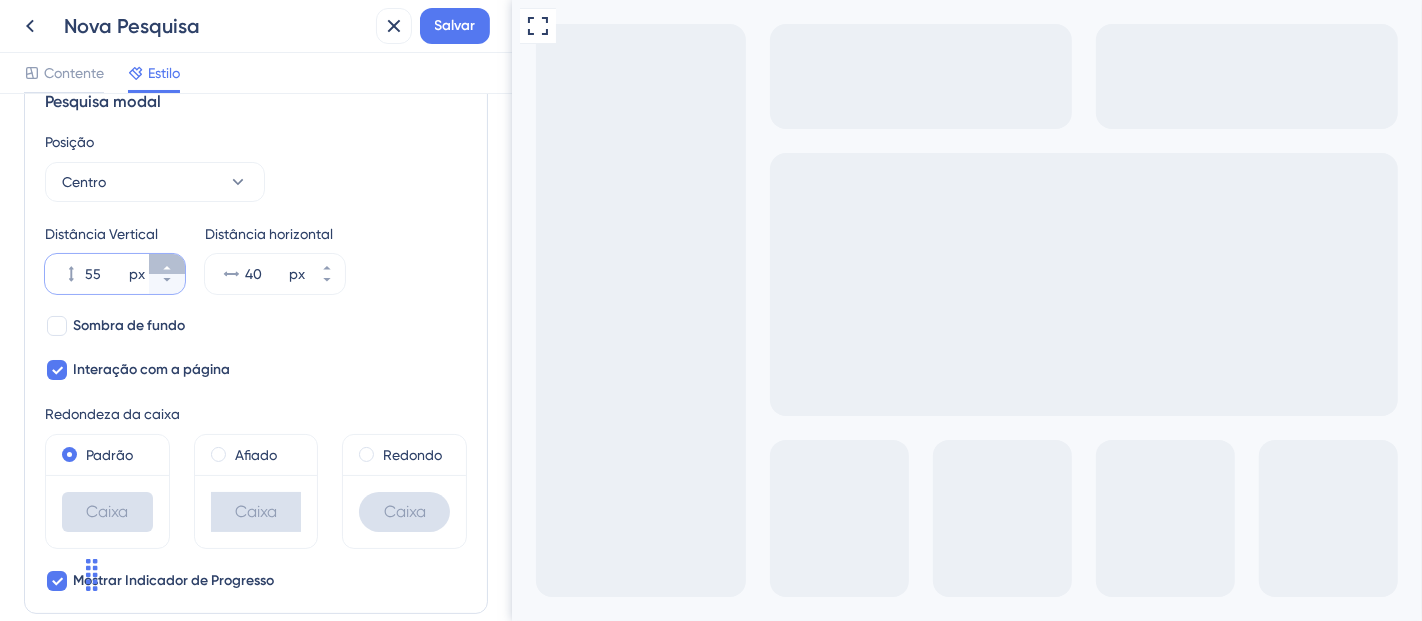 click on "55 px" at bounding box center (167, 264) 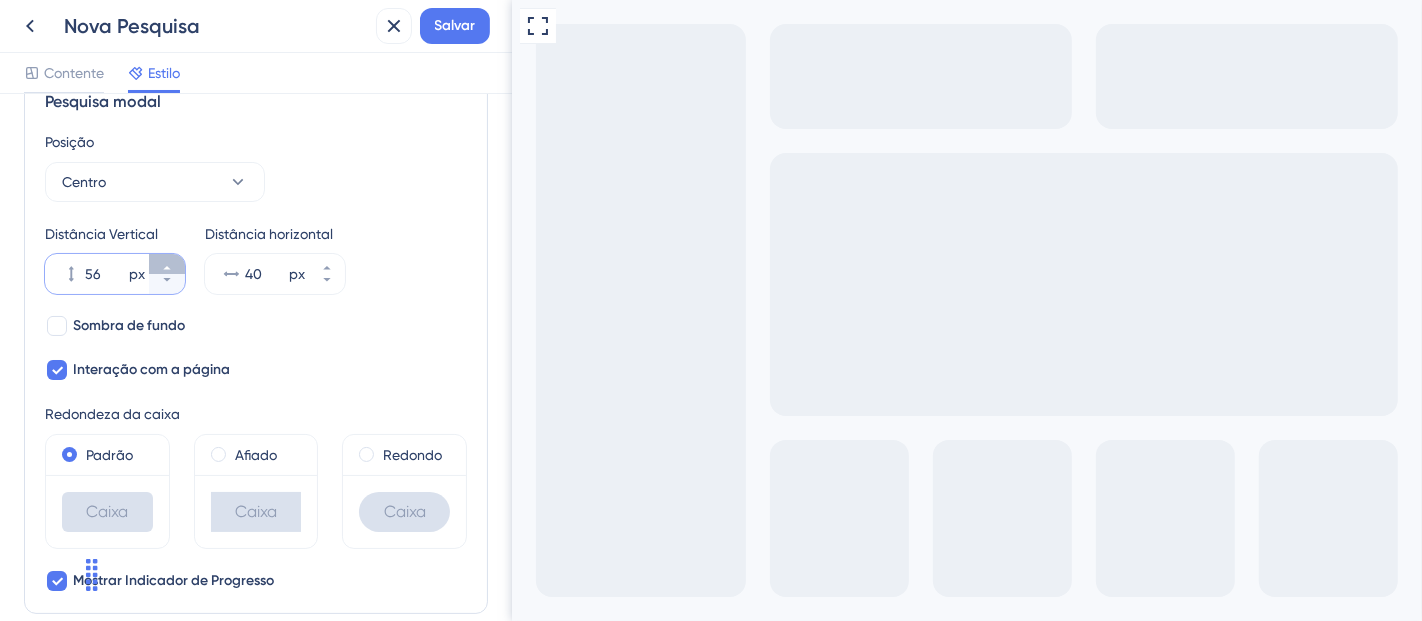 click on "56 px" at bounding box center (167, 264) 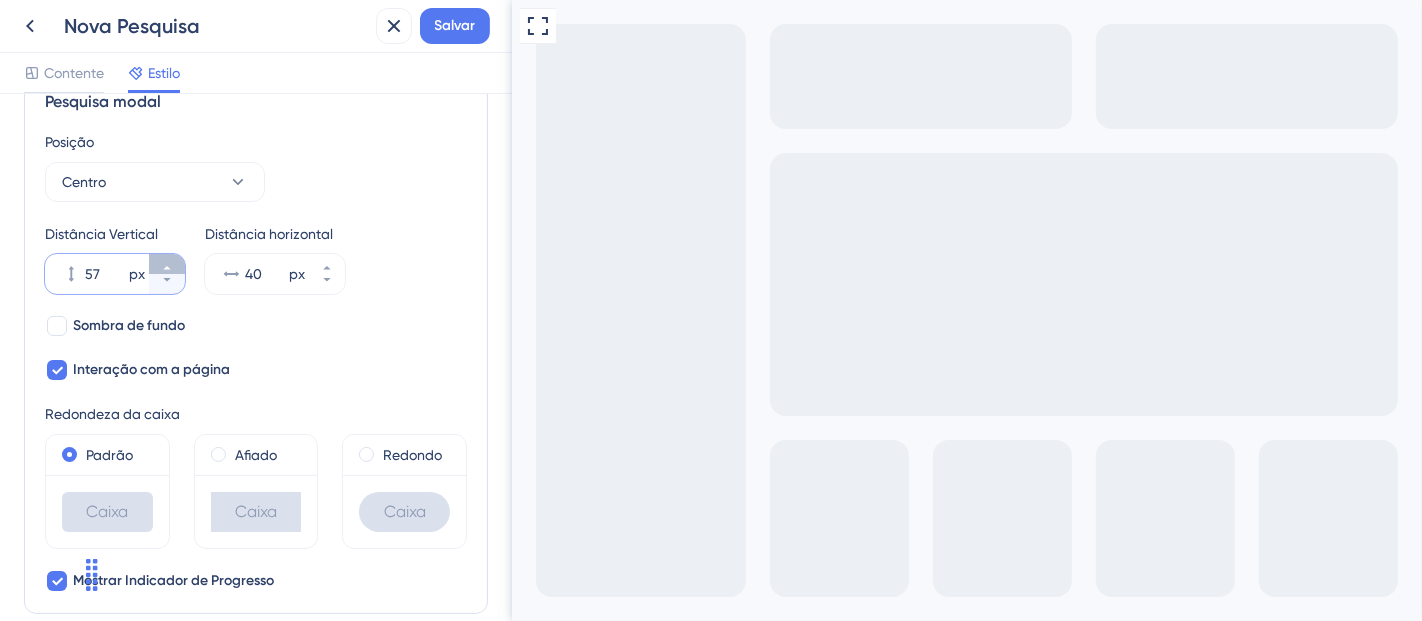click on "57 px" at bounding box center [167, 264] 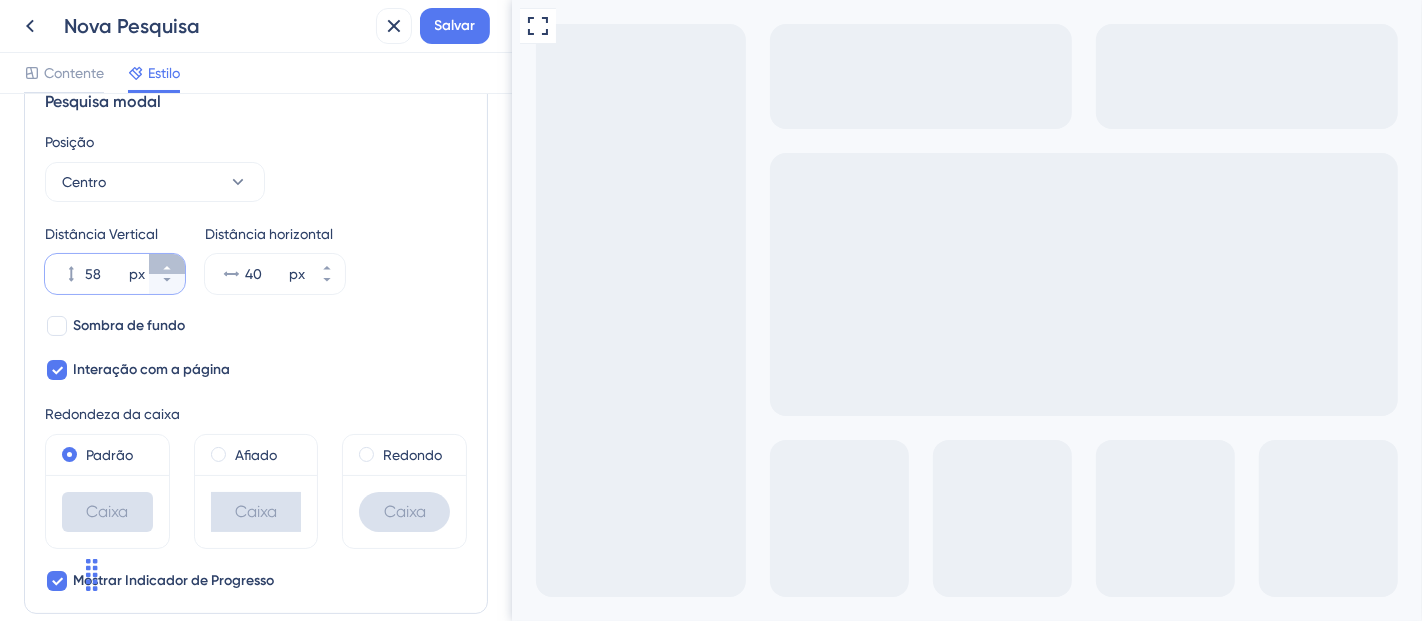 click on "58 px" at bounding box center [167, 264] 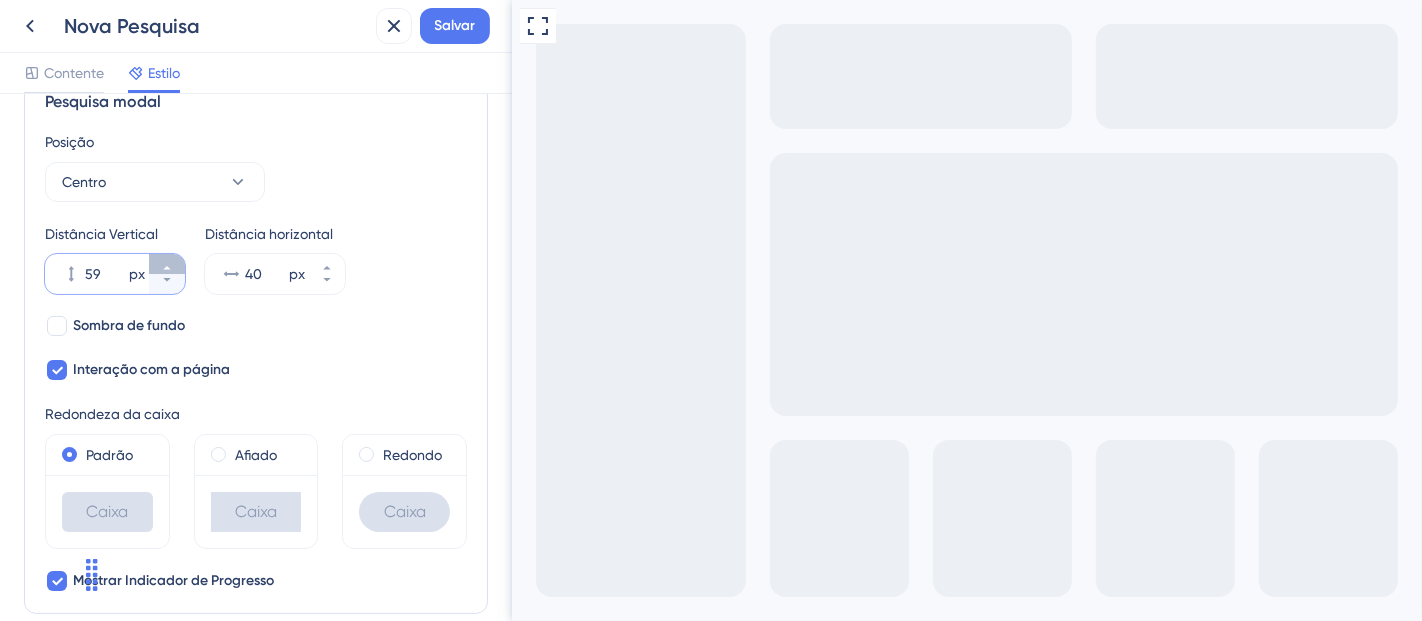 click on "59 px" at bounding box center [167, 264] 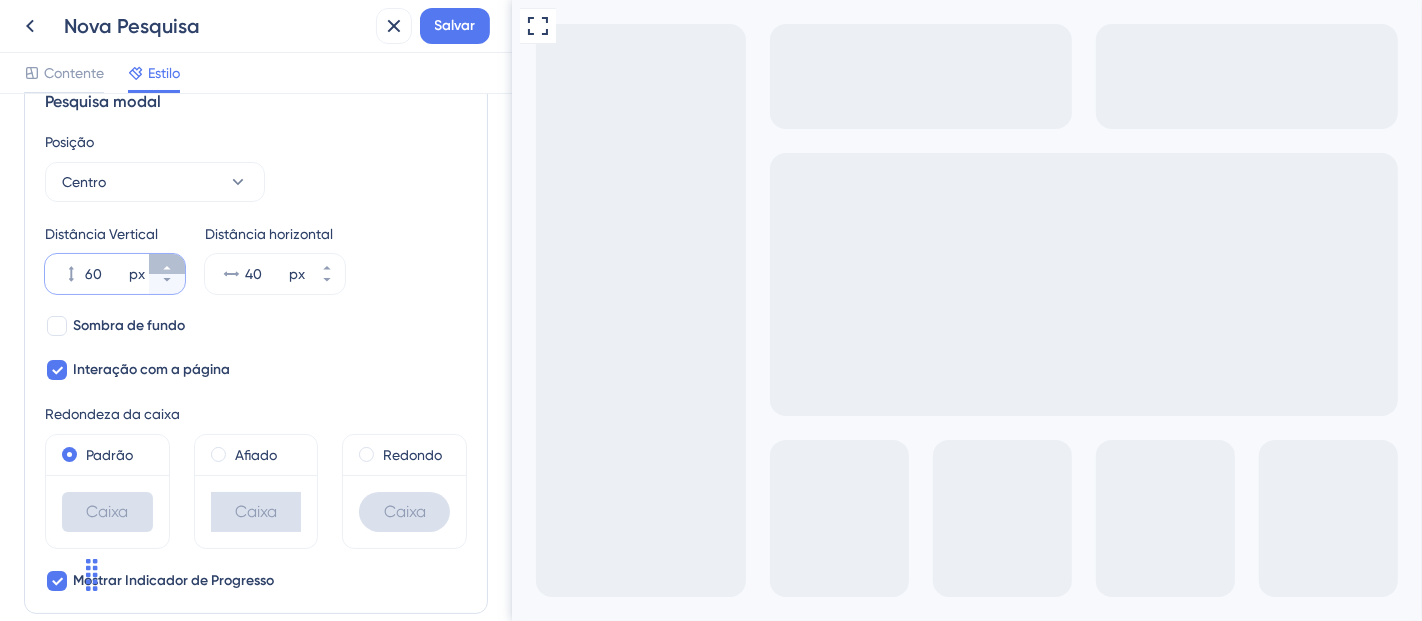 click on "60 px" at bounding box center [167, 264] 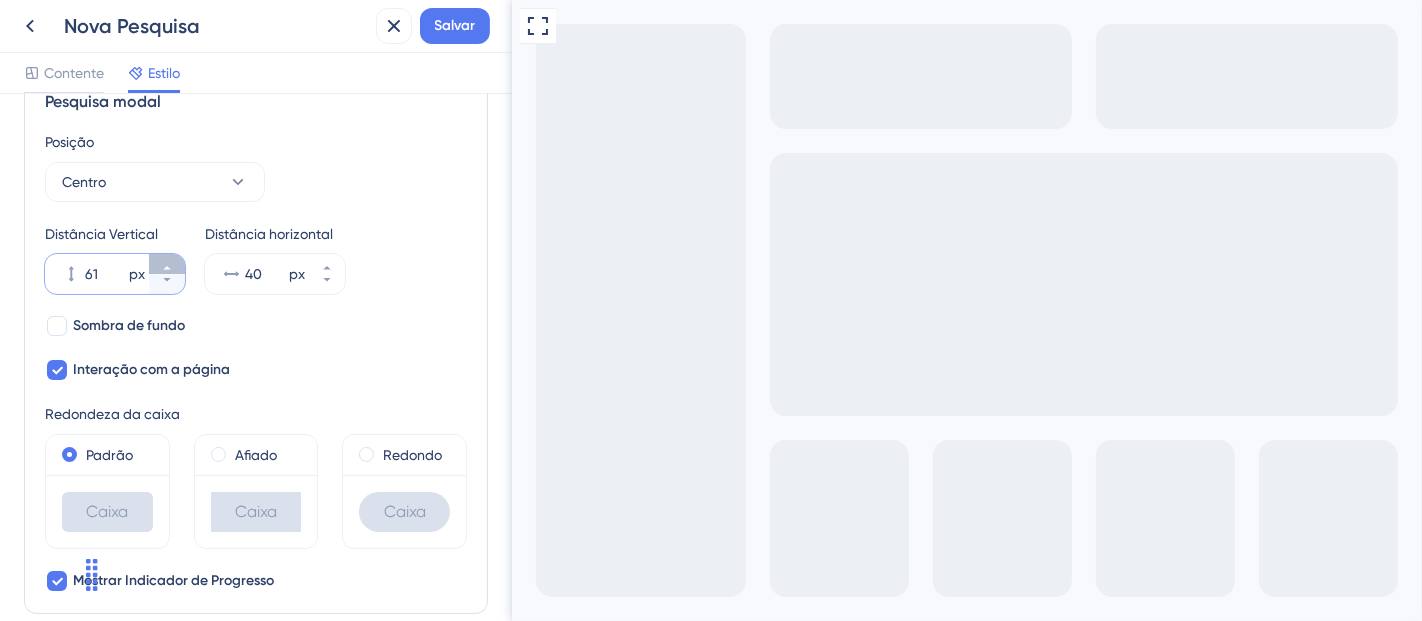 click on "61 px" at bounding box center [167, 264] 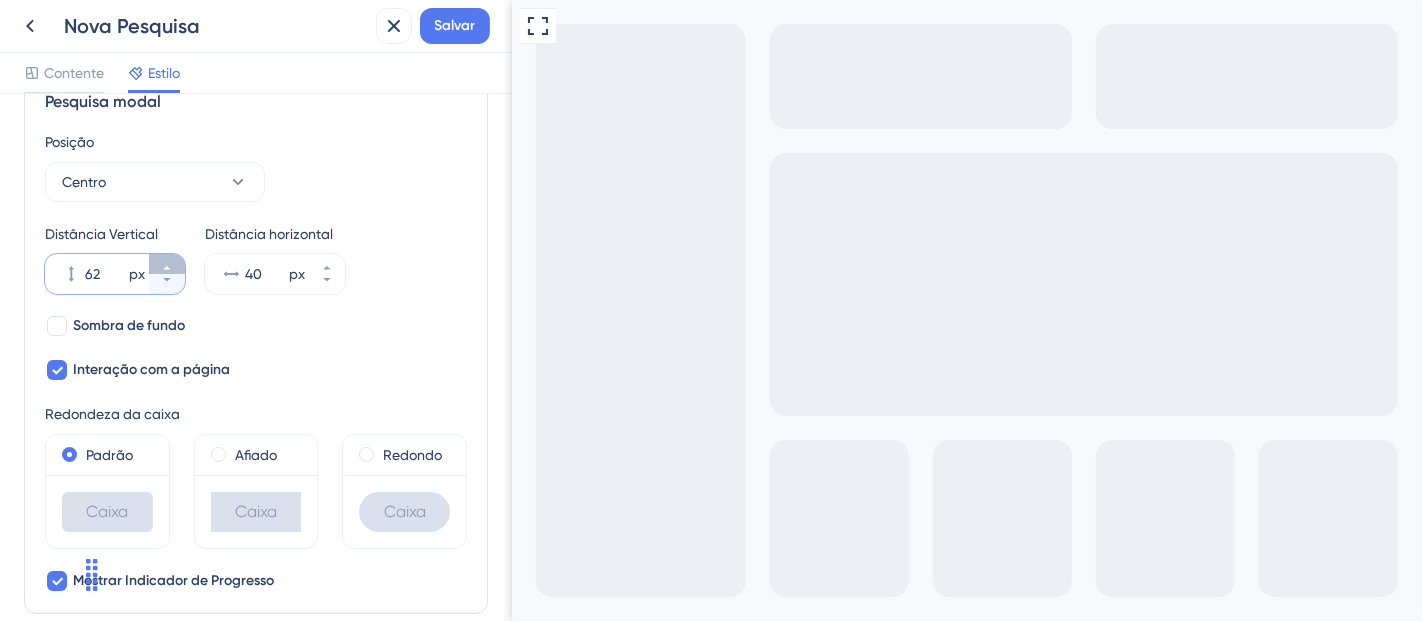 click on "62 px" at bounding box center [167, 264] 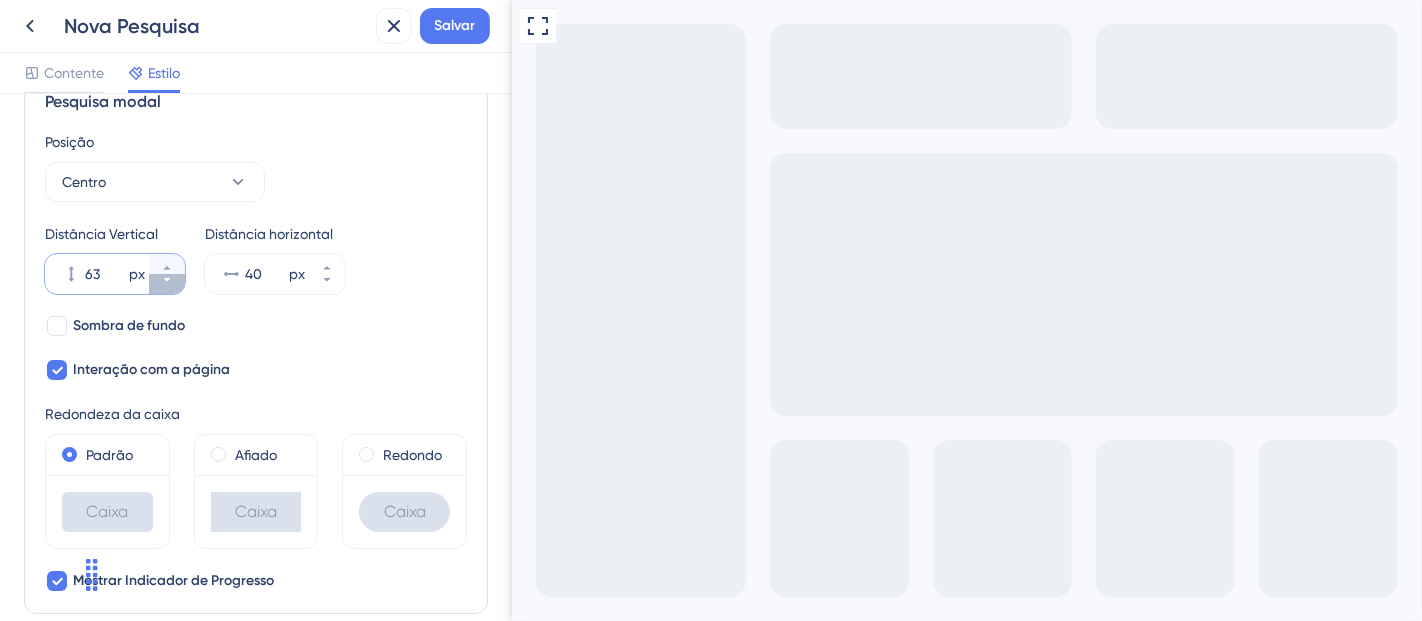 click on "63 px" at bounding box center [167, 284] 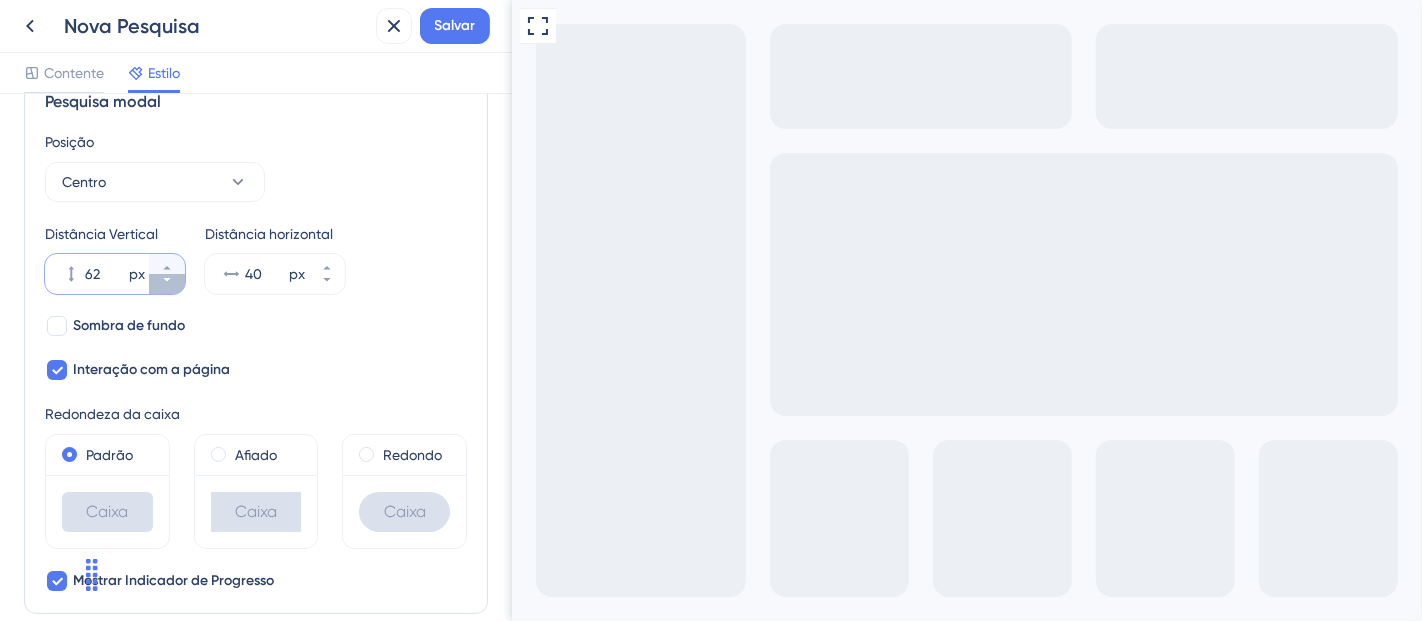 click on "62 px" at bounding box center [167, 284] 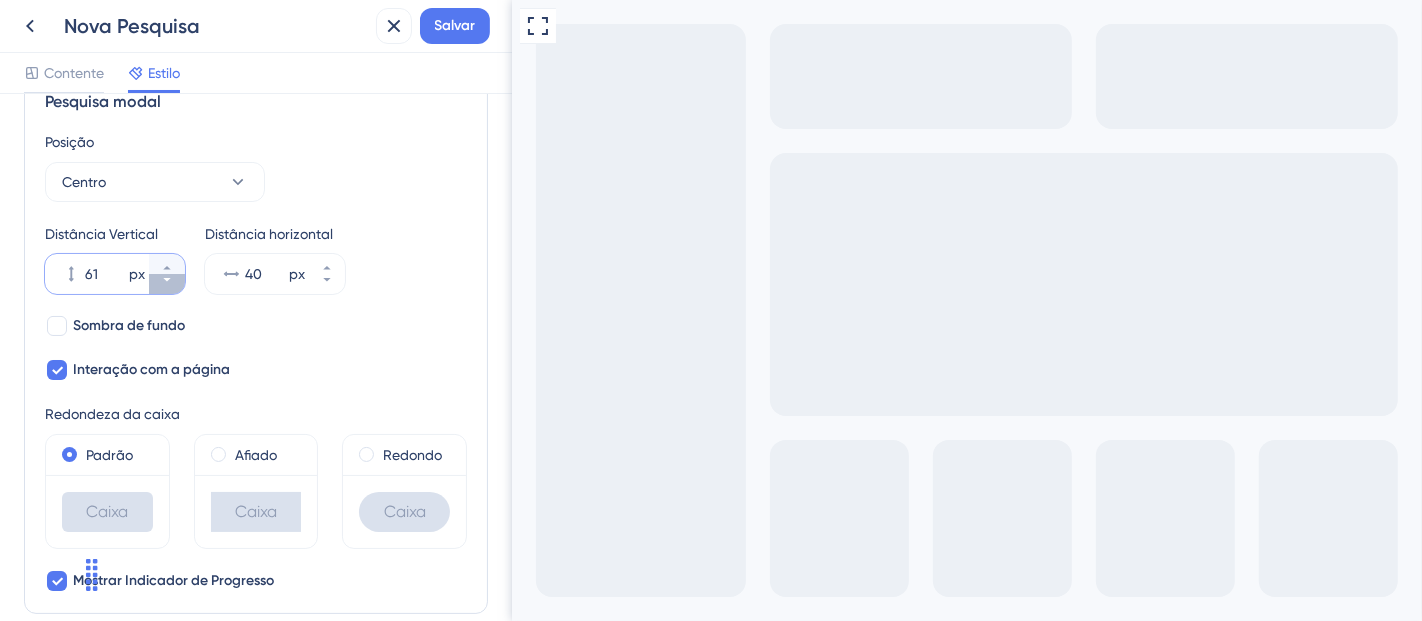 click on "61 px" at bounding box center (167, 284) 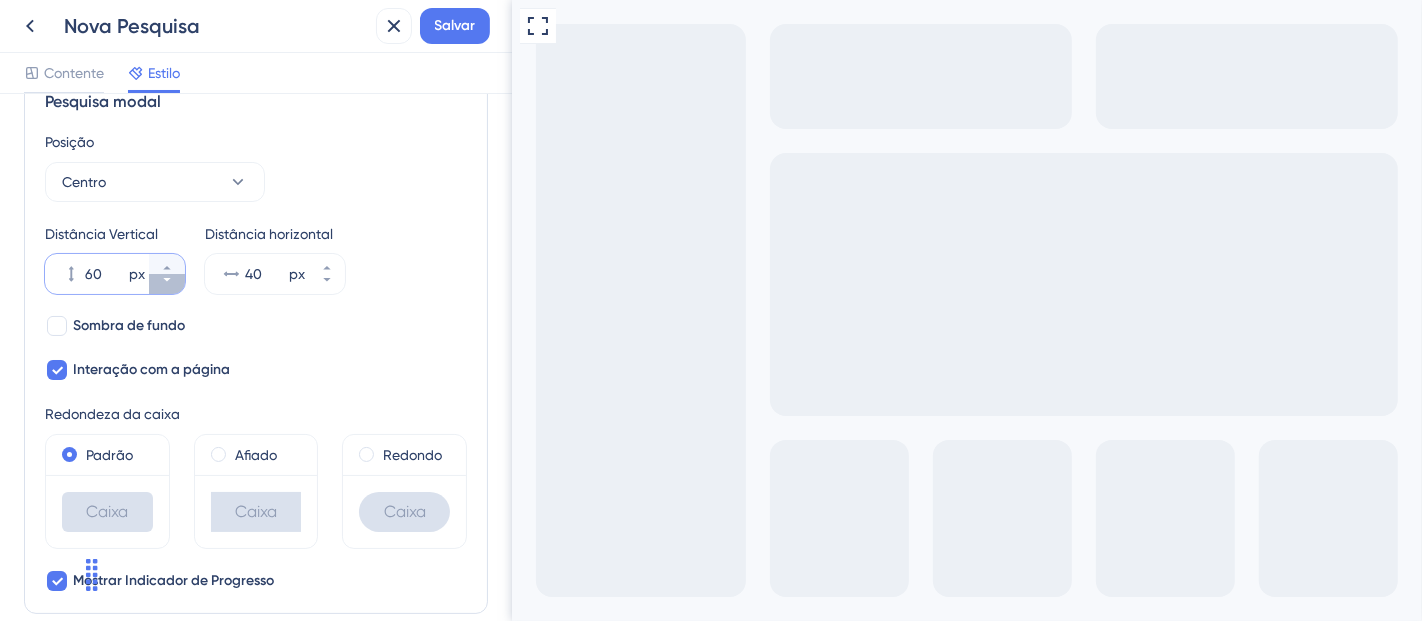 click on "60 px" at bounding box center (167, 284) 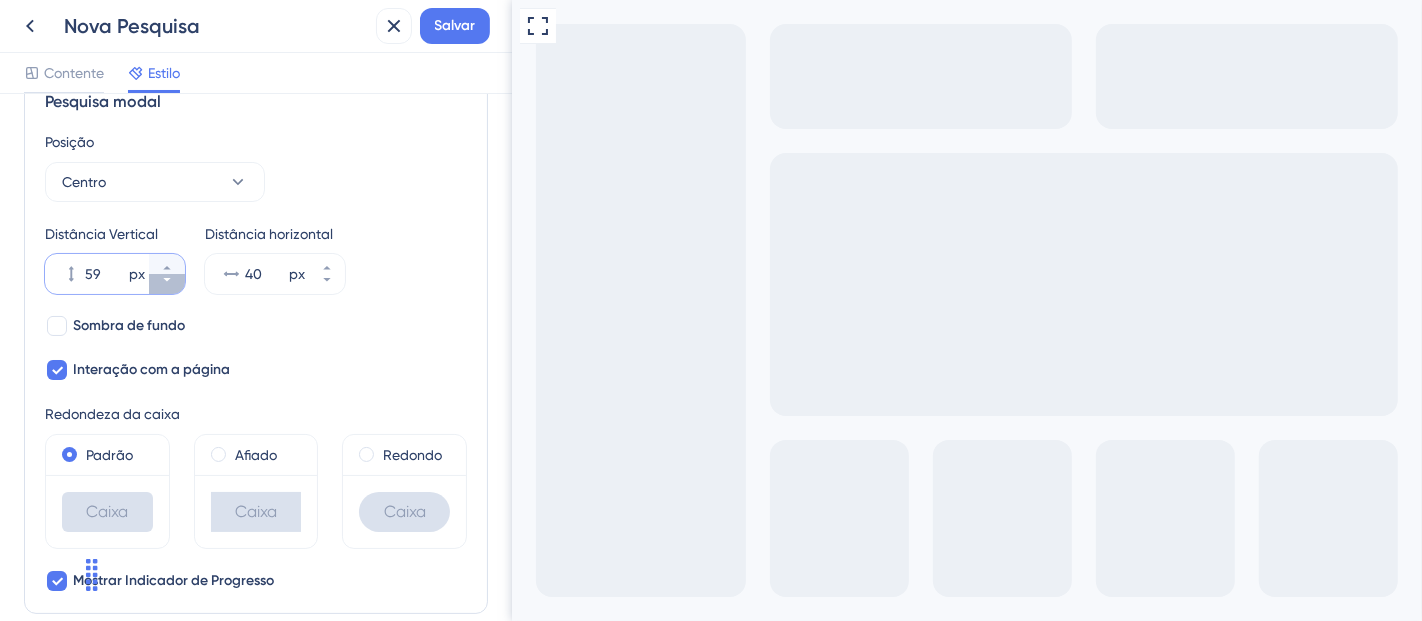 click on "59 px" at bounding box center (167, 284) 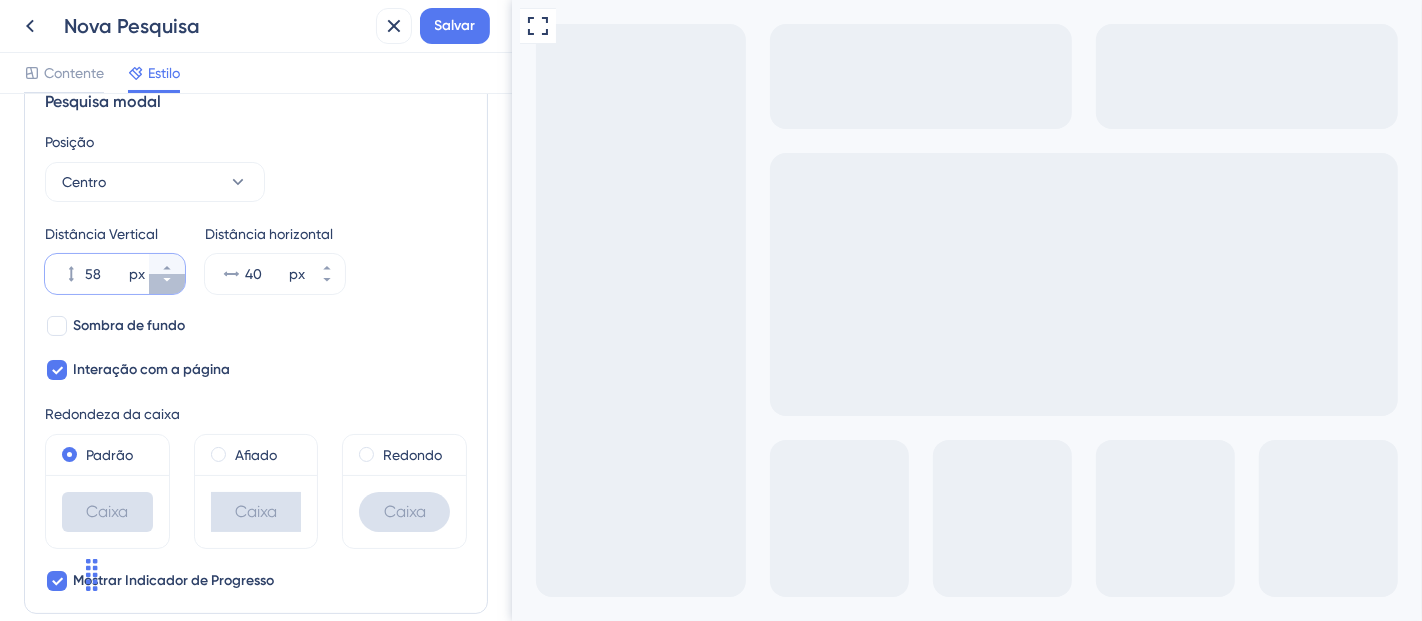 click on "58 px" at bounding box center [167, 284] 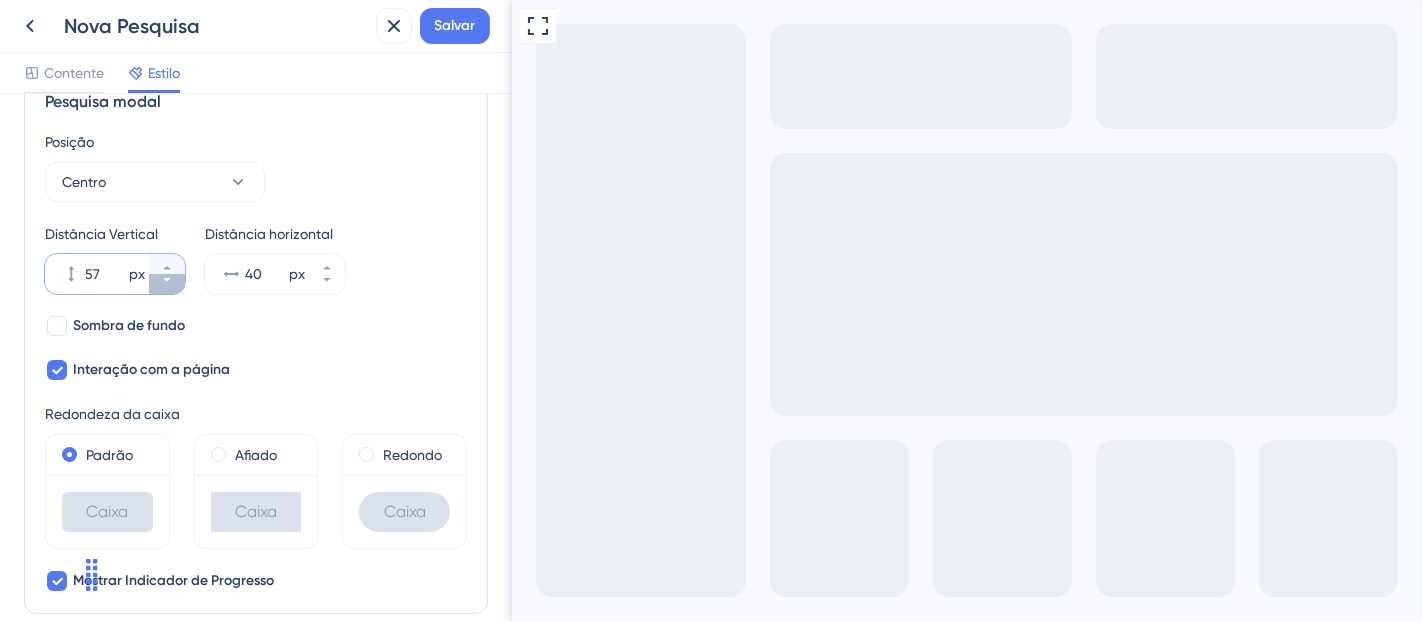 click on "57 px" at bounding box center (167, 284) 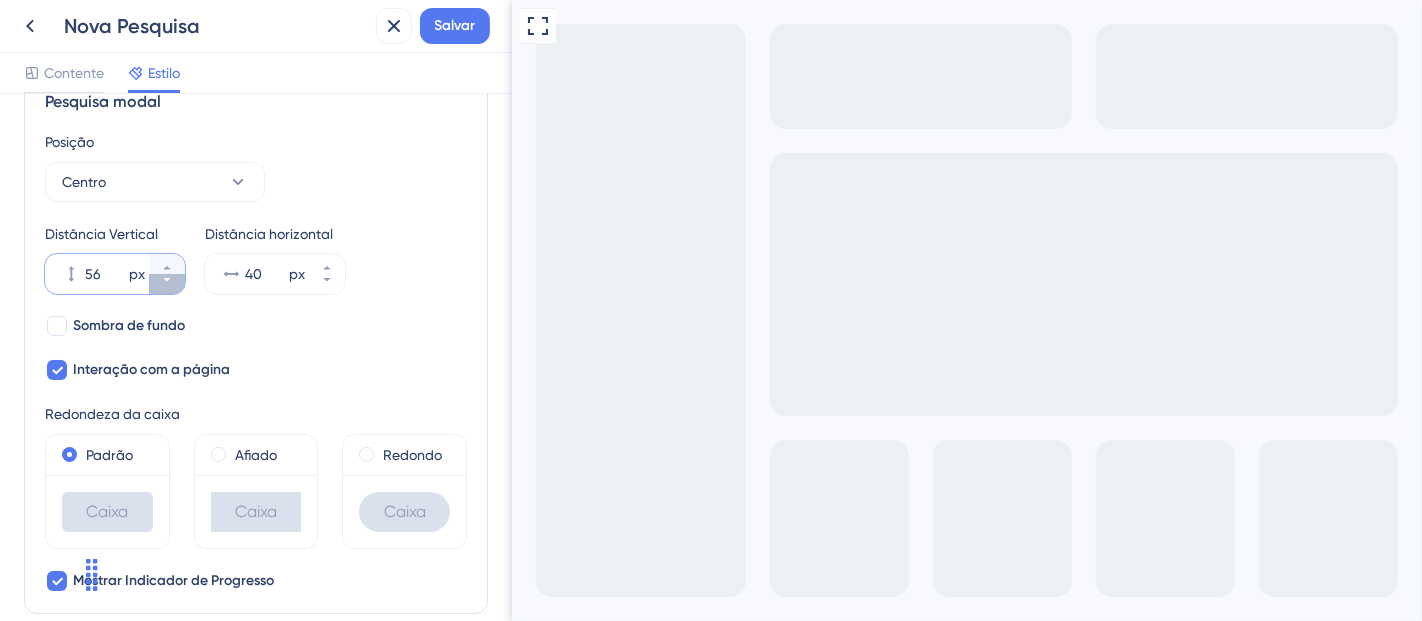 click on "56 px" at bounding box center (167, 284) 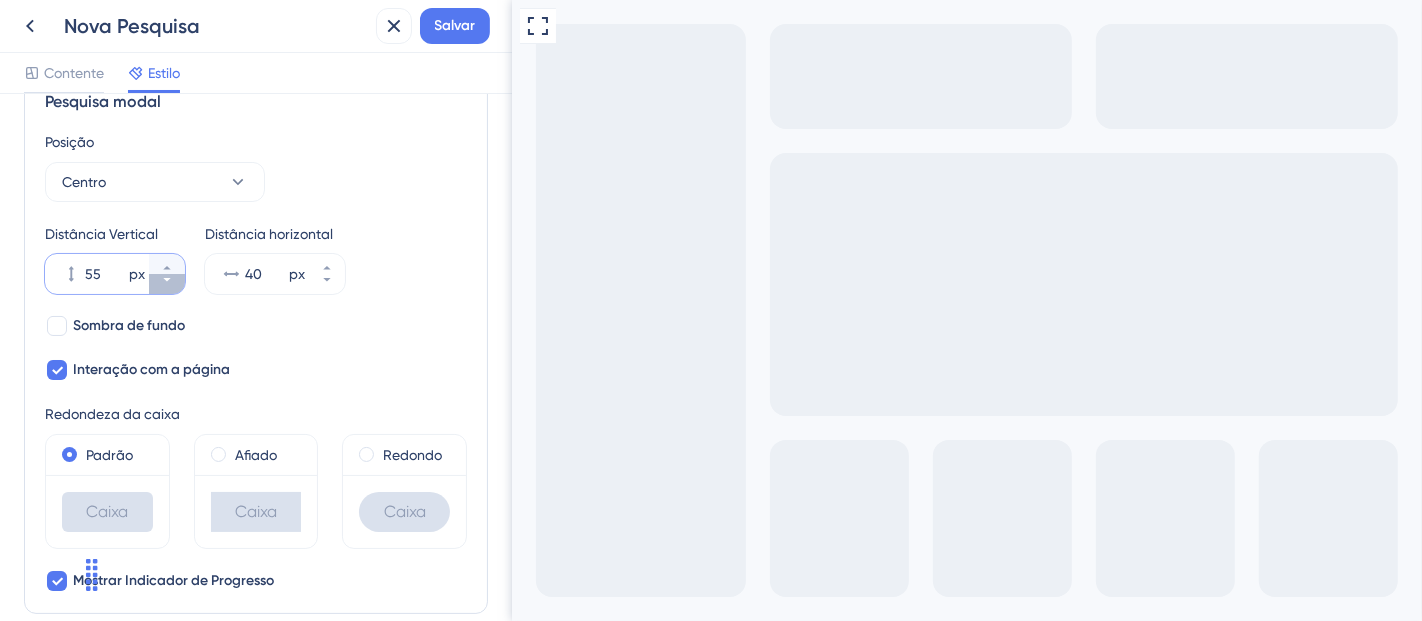 click on "55 px" at bounding box center [167, 284] 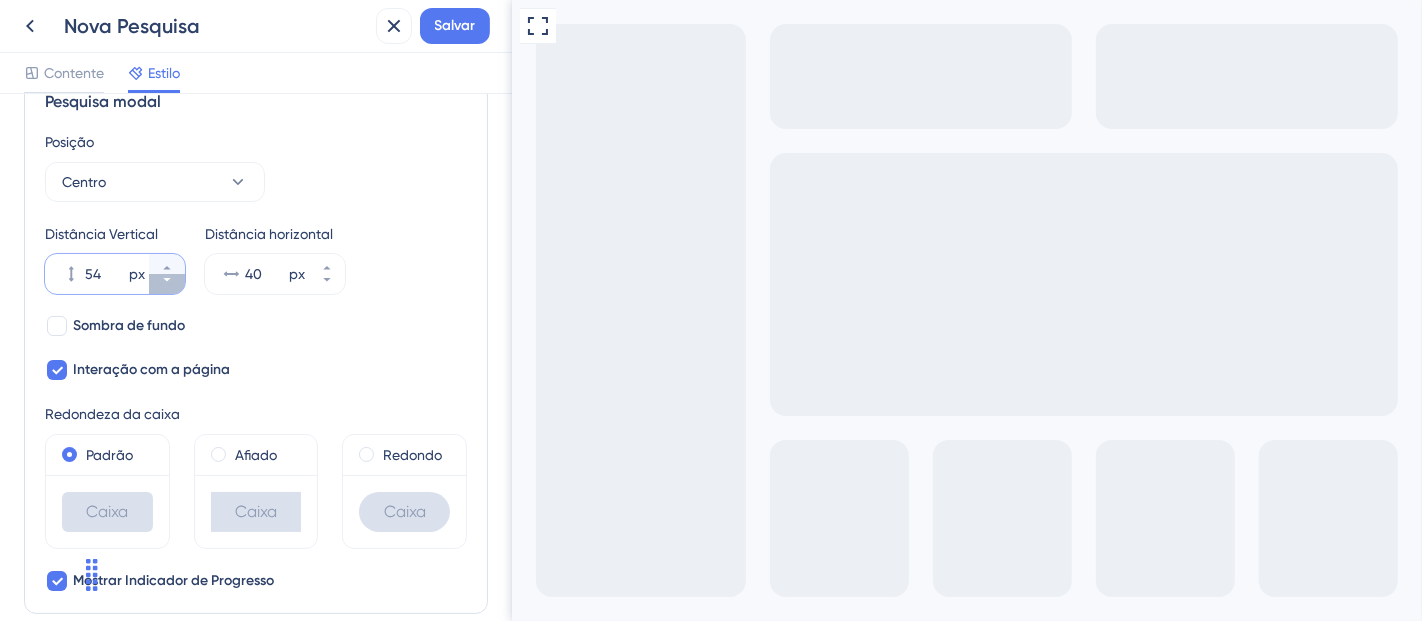 click on "54 px" at bounding box center (167, 284) 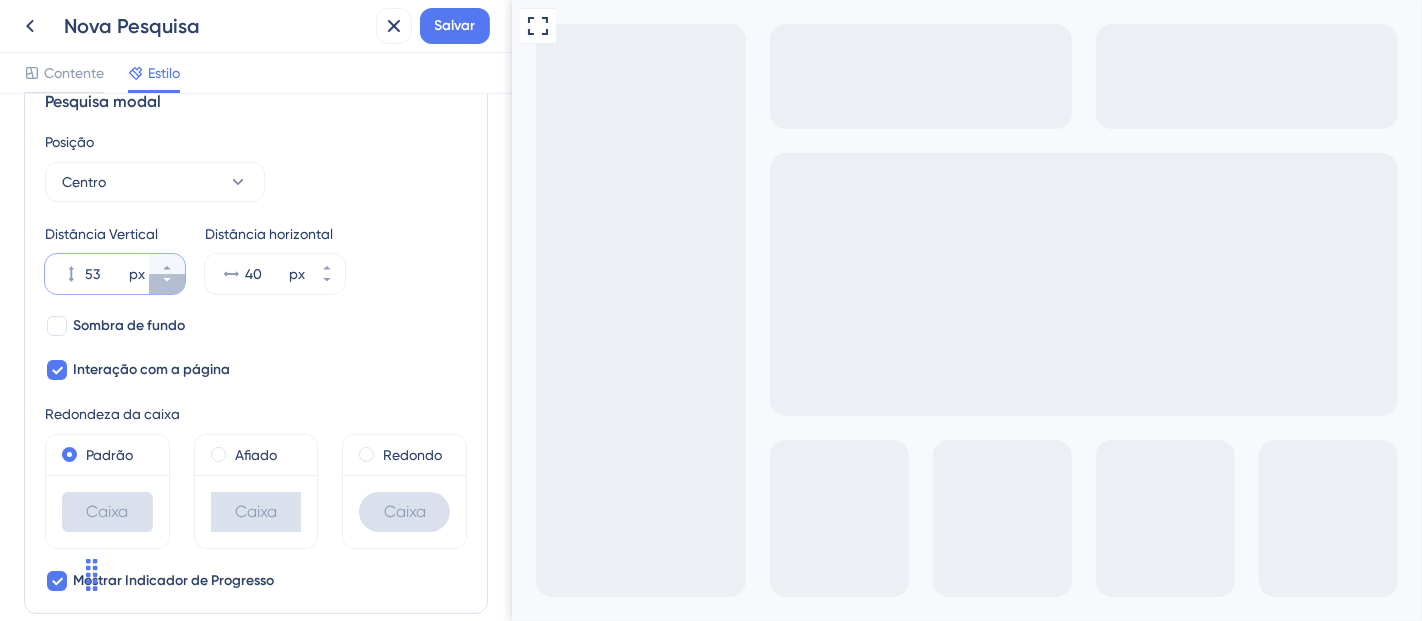 click on "53 px" at bounding box center (167, 284) 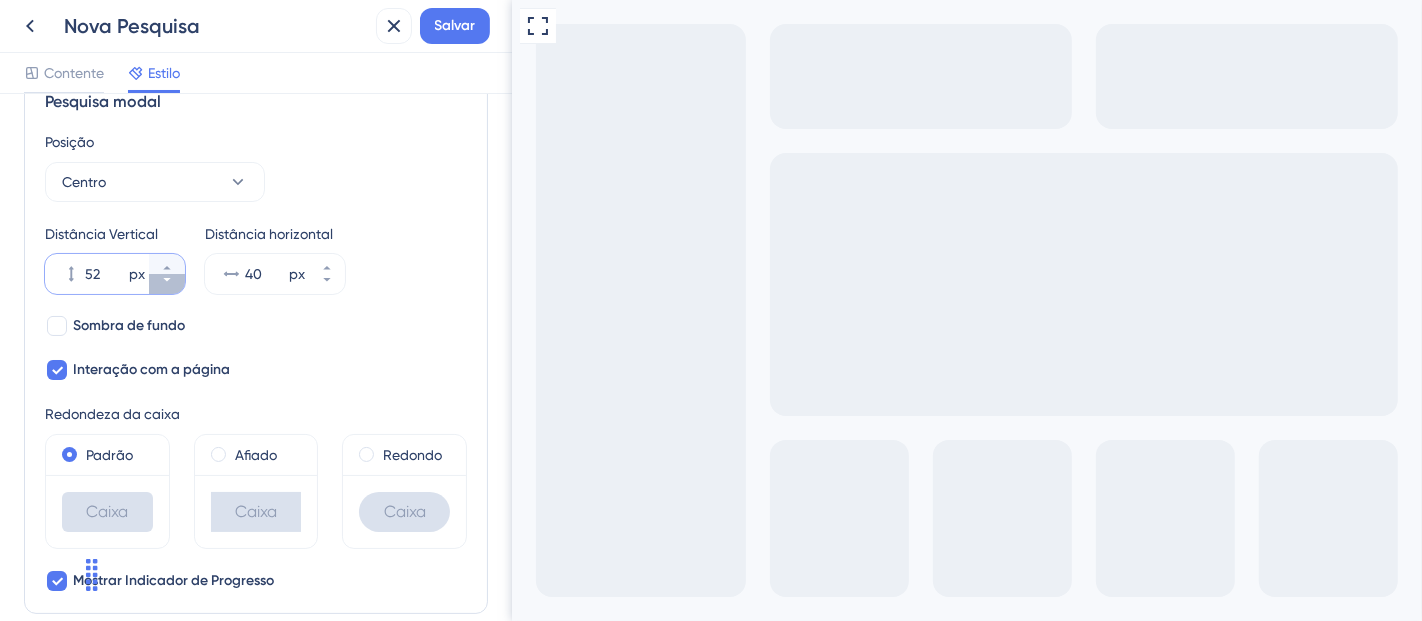 click on "52 px" at bounding box center (167, 284) 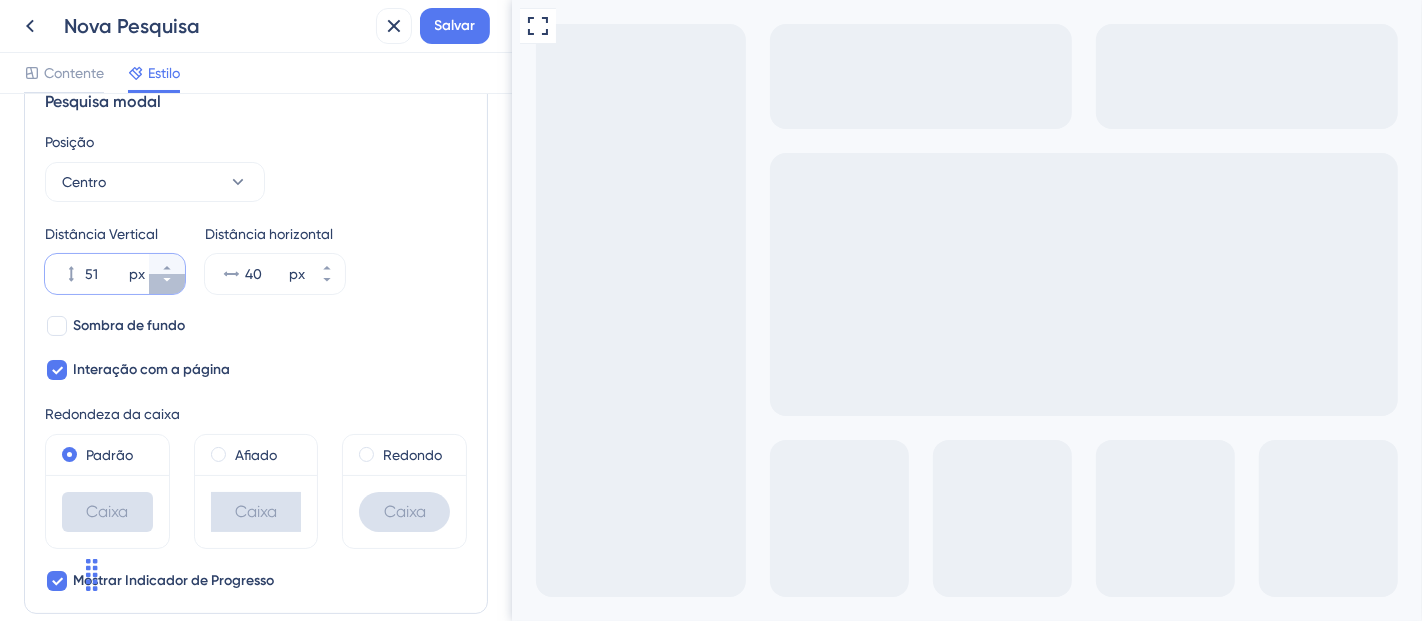 click on "51 px" at bounding box center [167, 284] 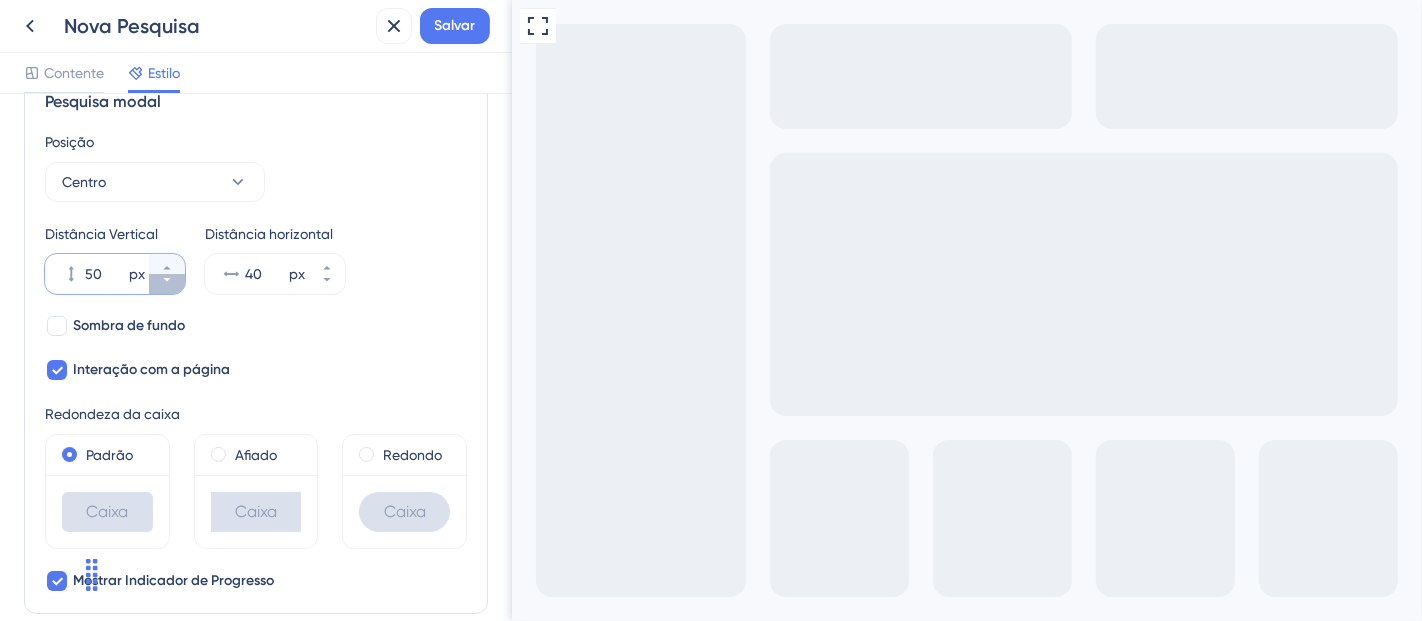 click on "50 px" at bounding box center (167, 284) 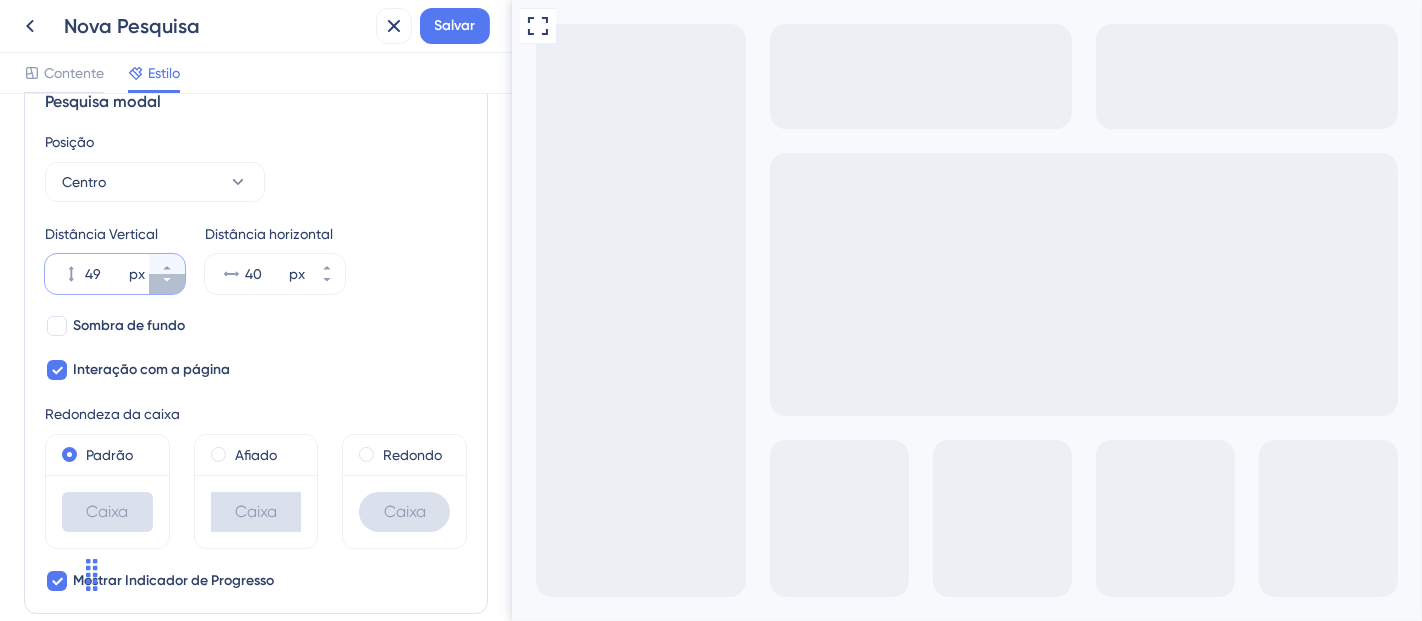 click on "49 px" at bounding box center [167, 284] 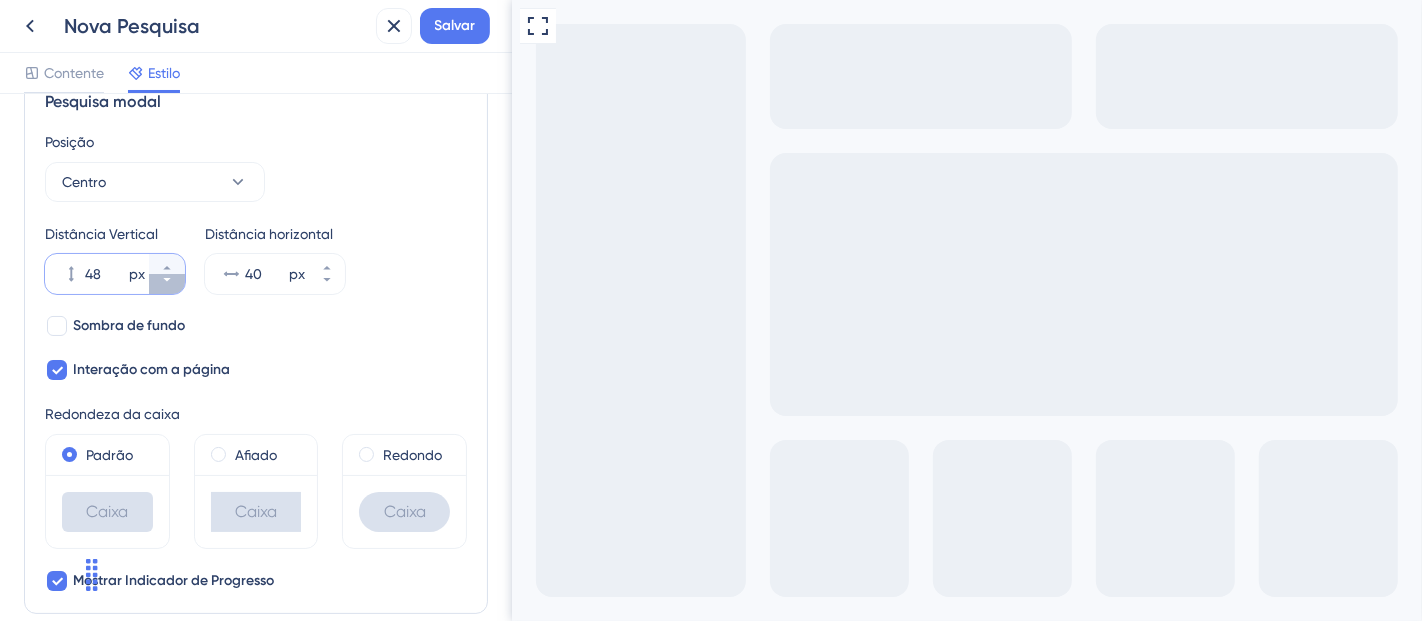 click on "48 px" at bounding box center [167, 284] 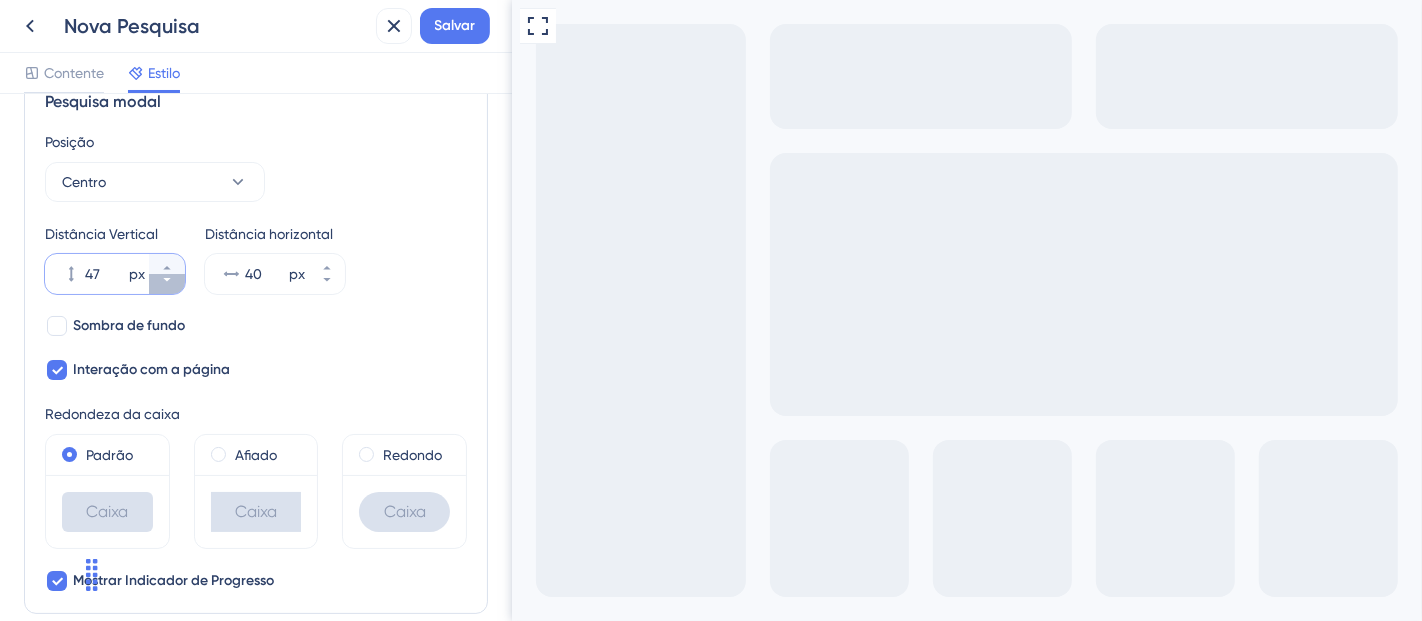 click on "47 px" at bounding box center (167, 284) 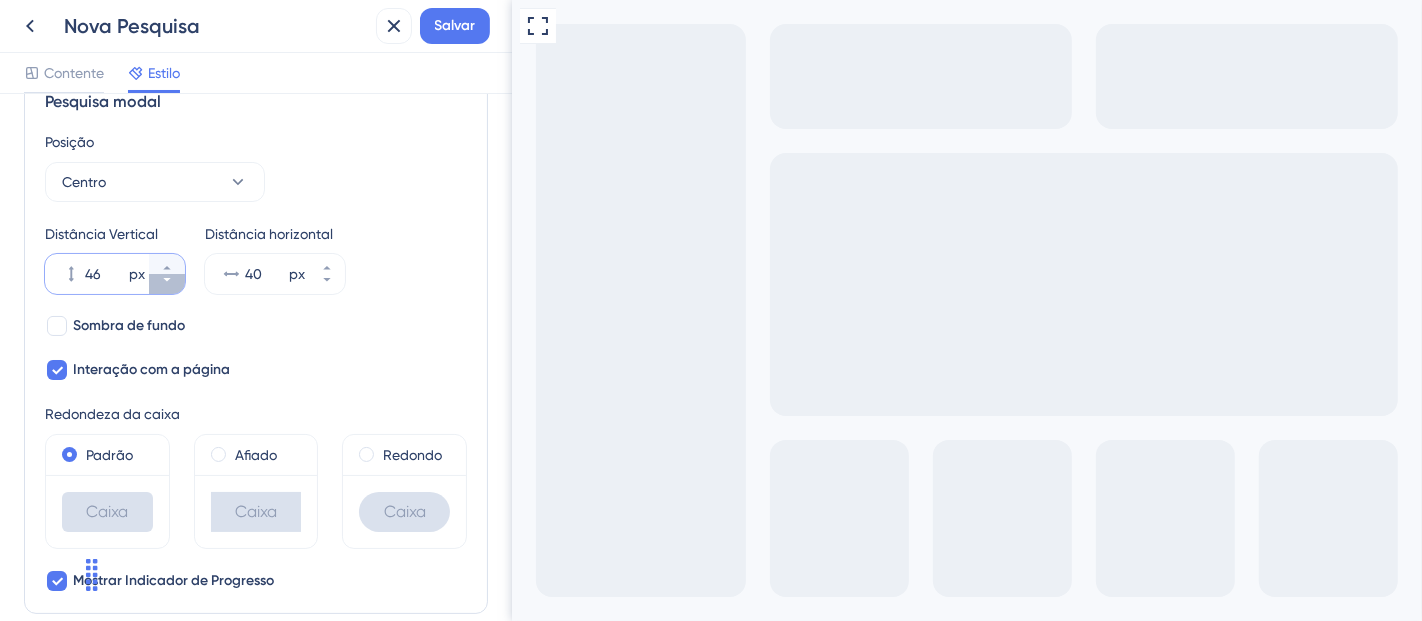 click on "46 px" at bounding box center (167, 284) 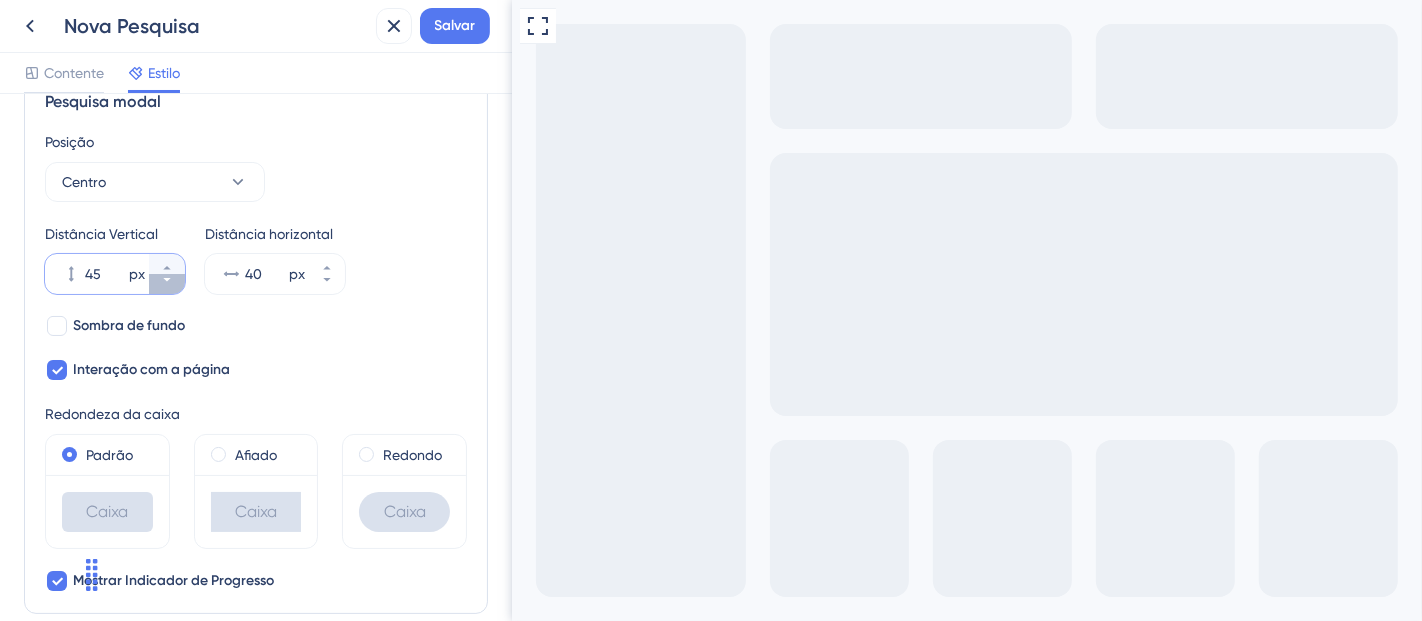 click on "45 px" at bounding box center [167, 284] 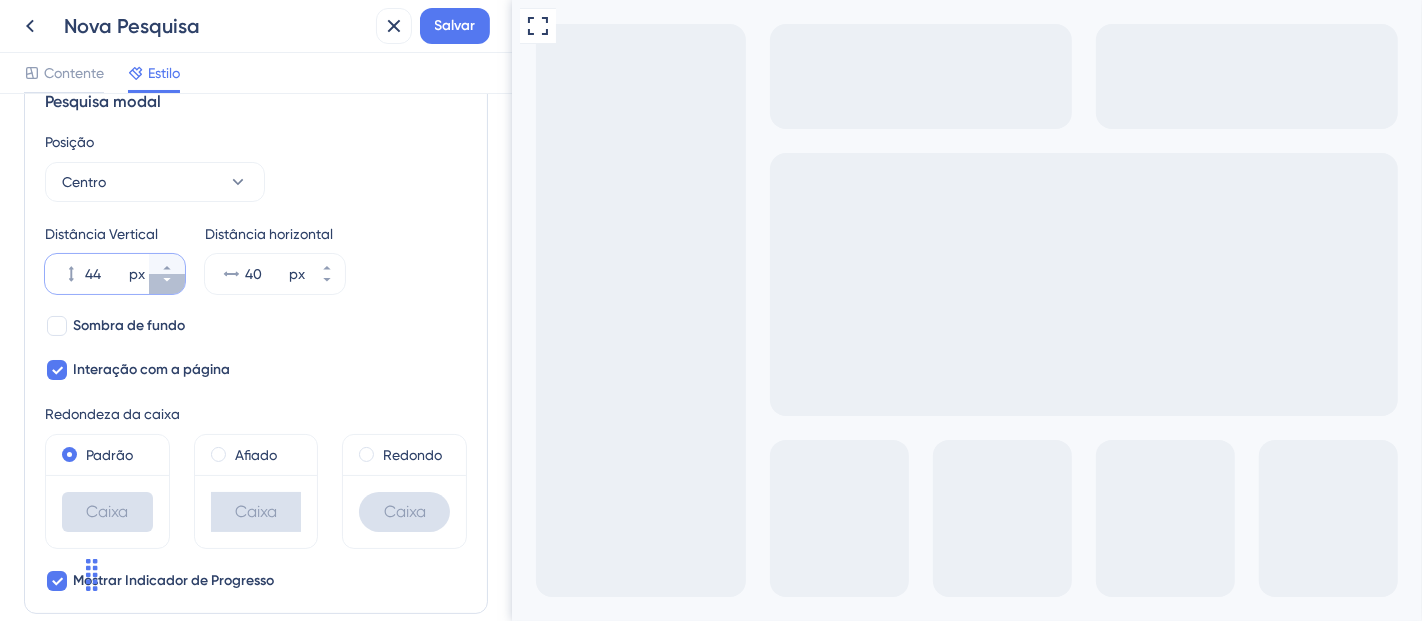 click on "44 px" at bounding box center [167, 284] 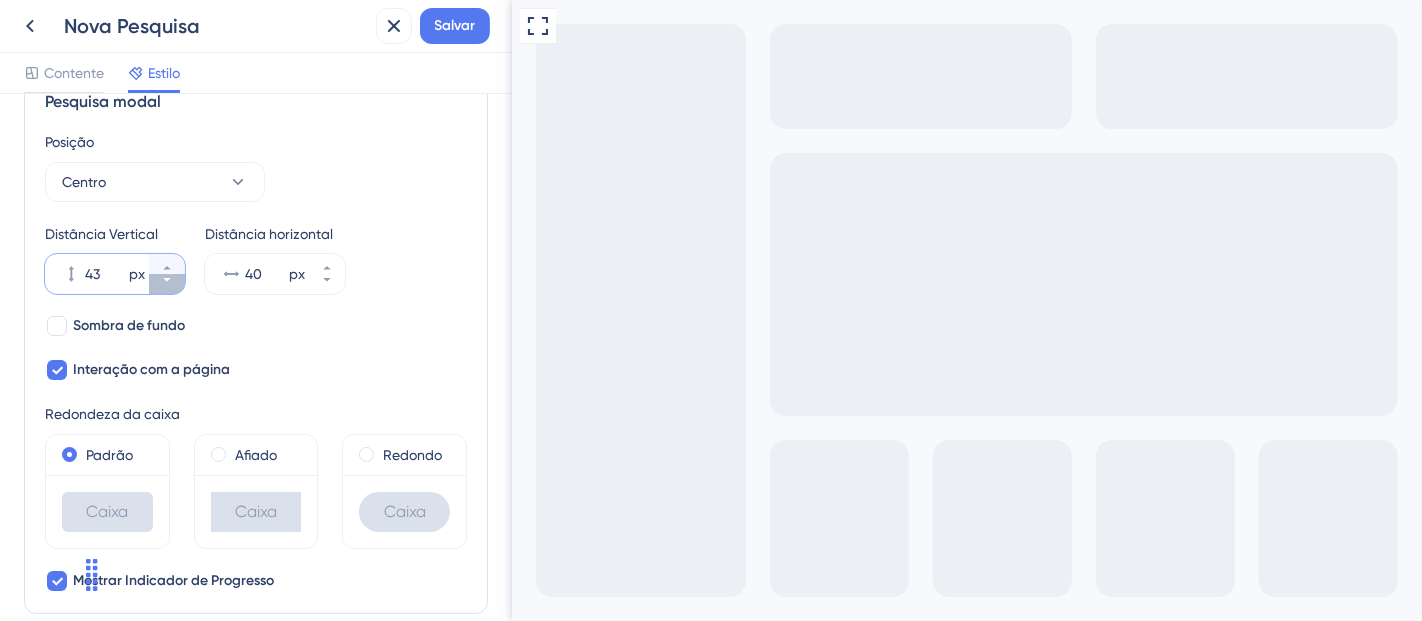 click on "43 px" at bounding box center [167, 284] 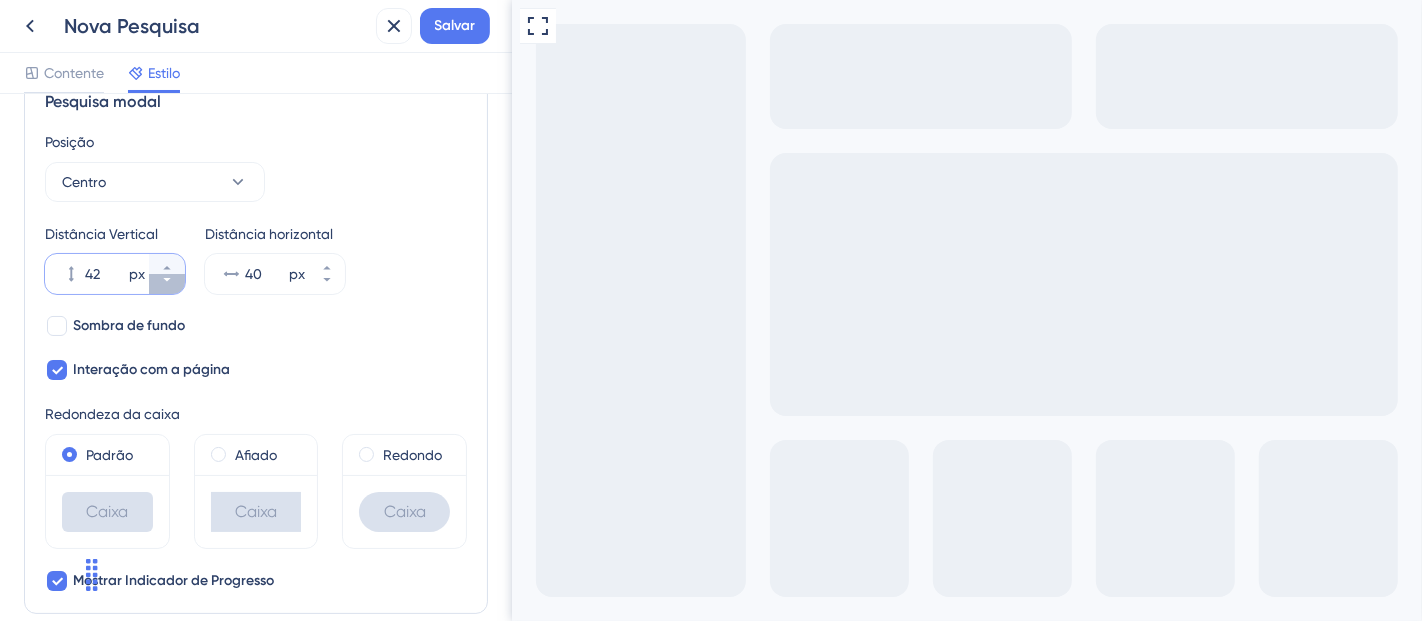 click on "42 px" at bounding box center [167, 284] 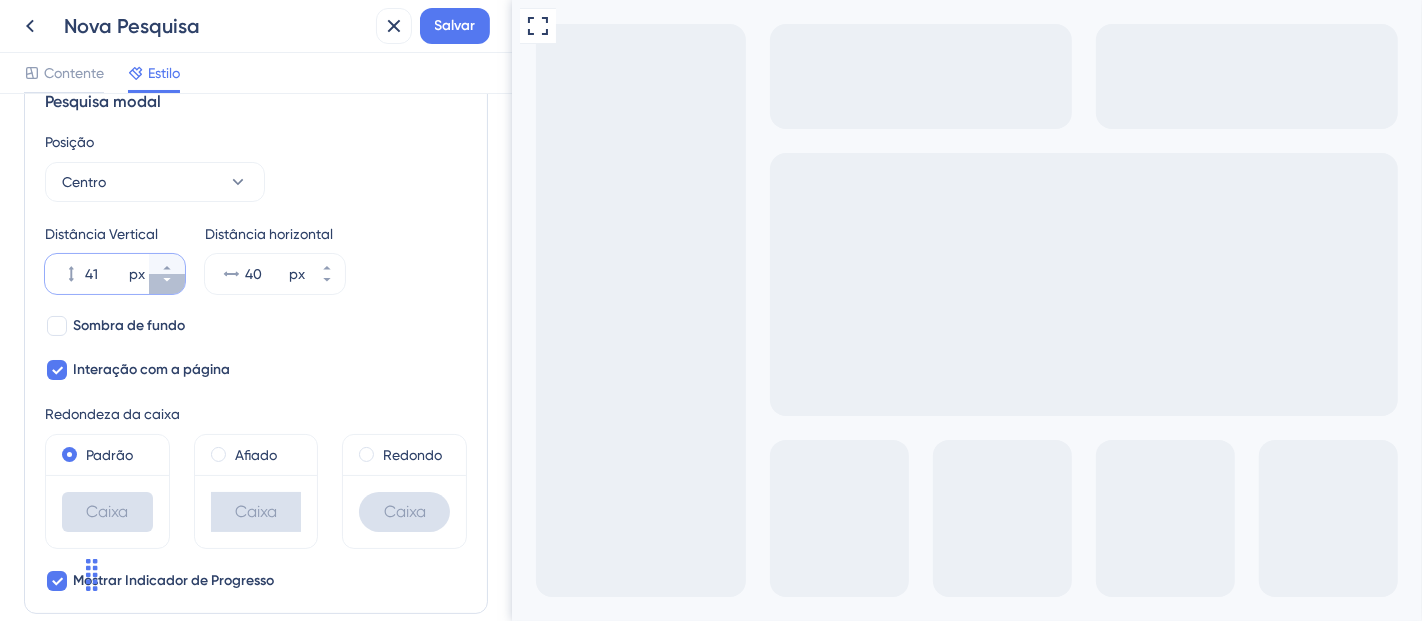 click on "41 px" at bounding box center (167, 284) 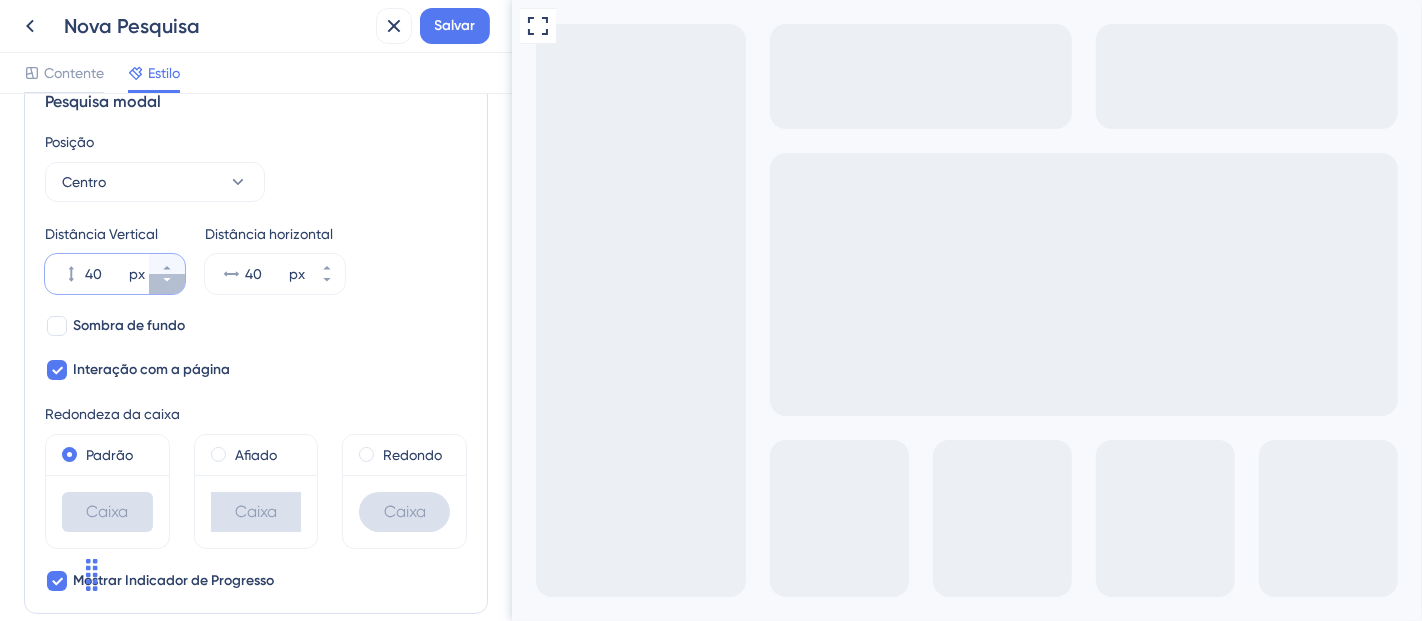 click on "40 px" at bounding box center [167, 284] 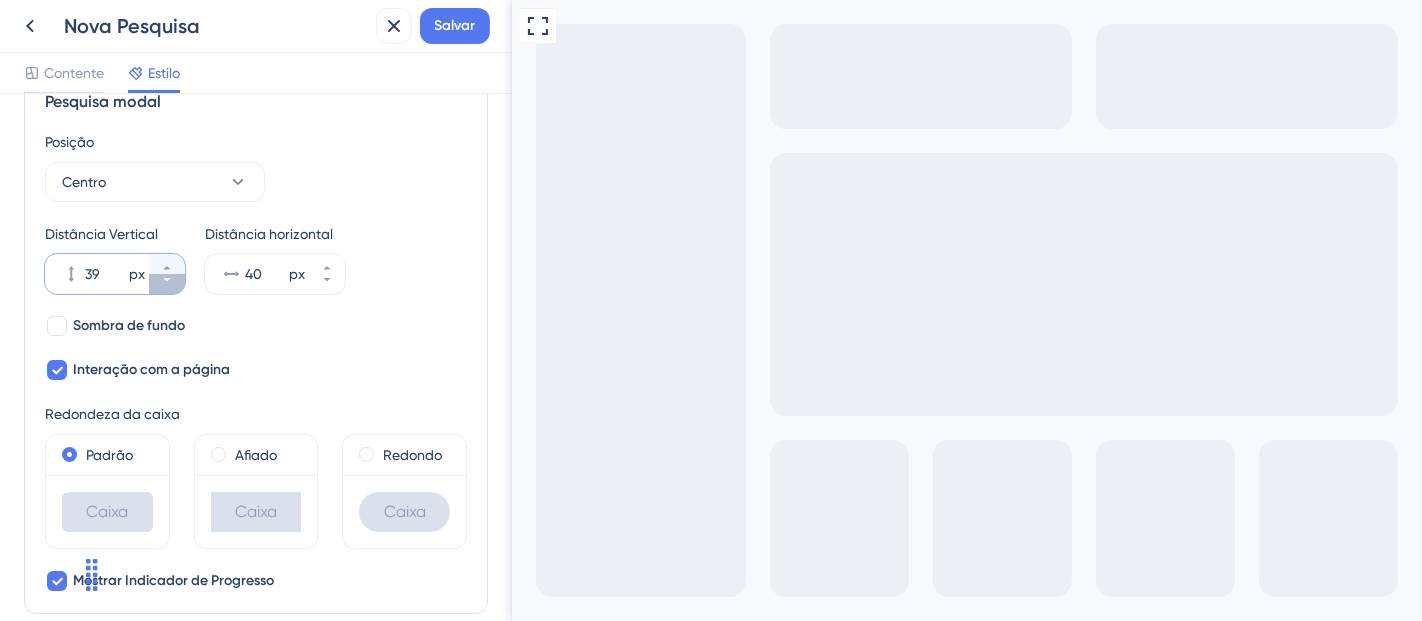 click on "39 px" at bounding box center (167, 284) 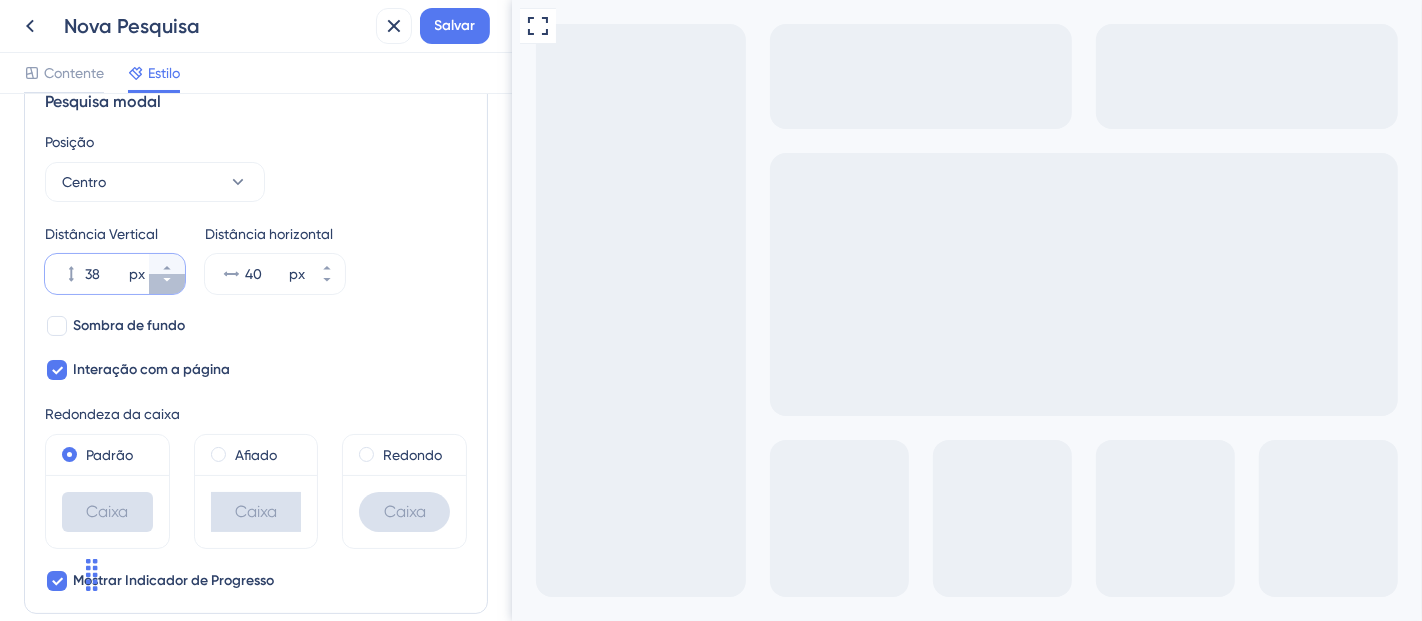 click on "38 px" at bounding box center (167, 284) 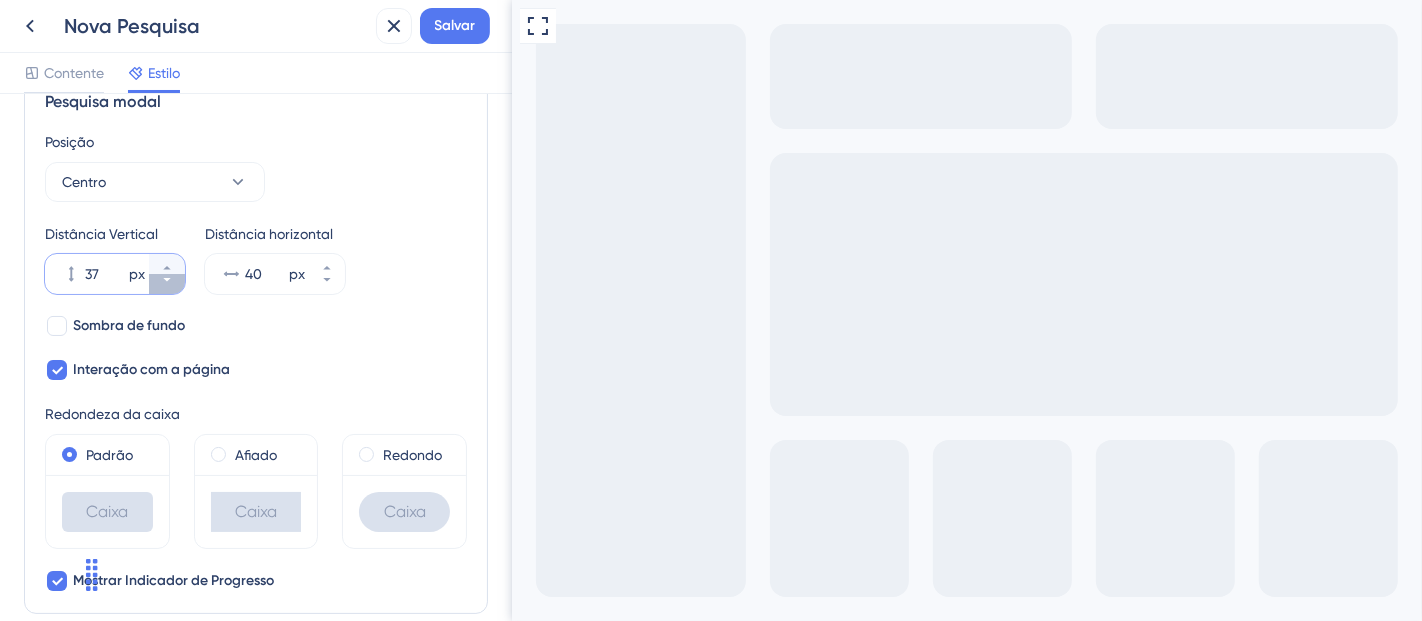 click on "37 px" at bounding box center [167, 284] 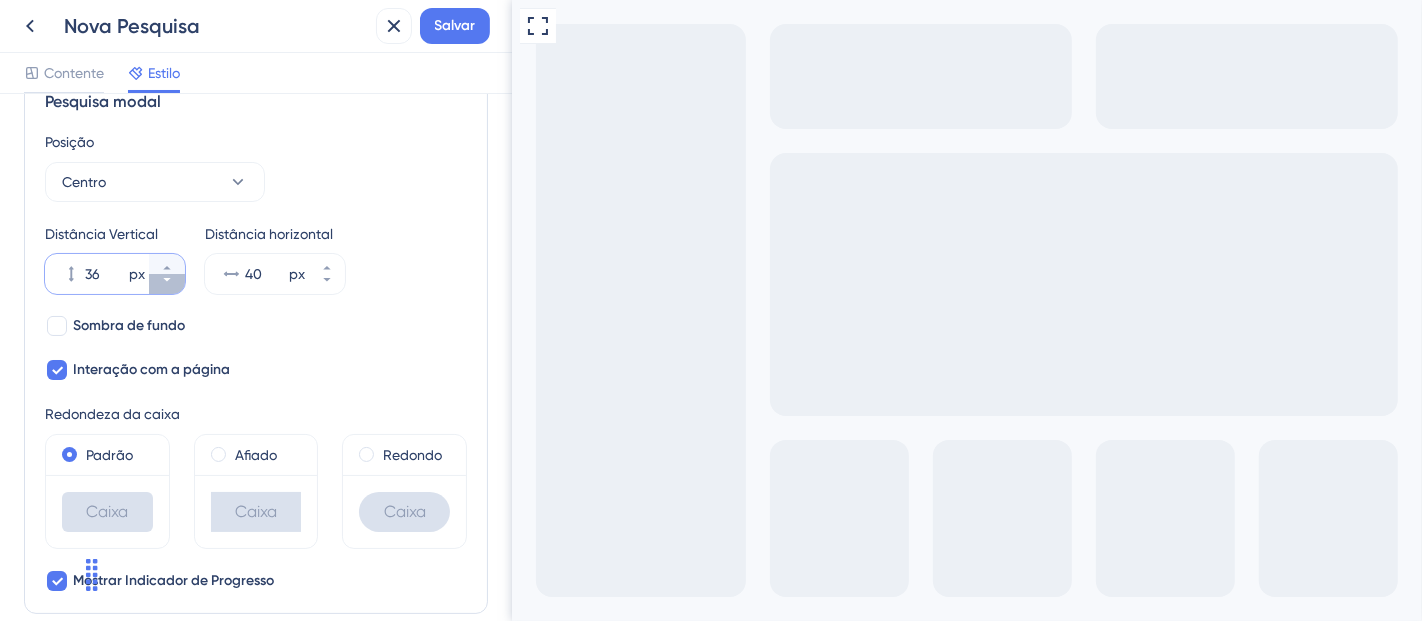 click on "36 px" at bounding box center (167, 284) 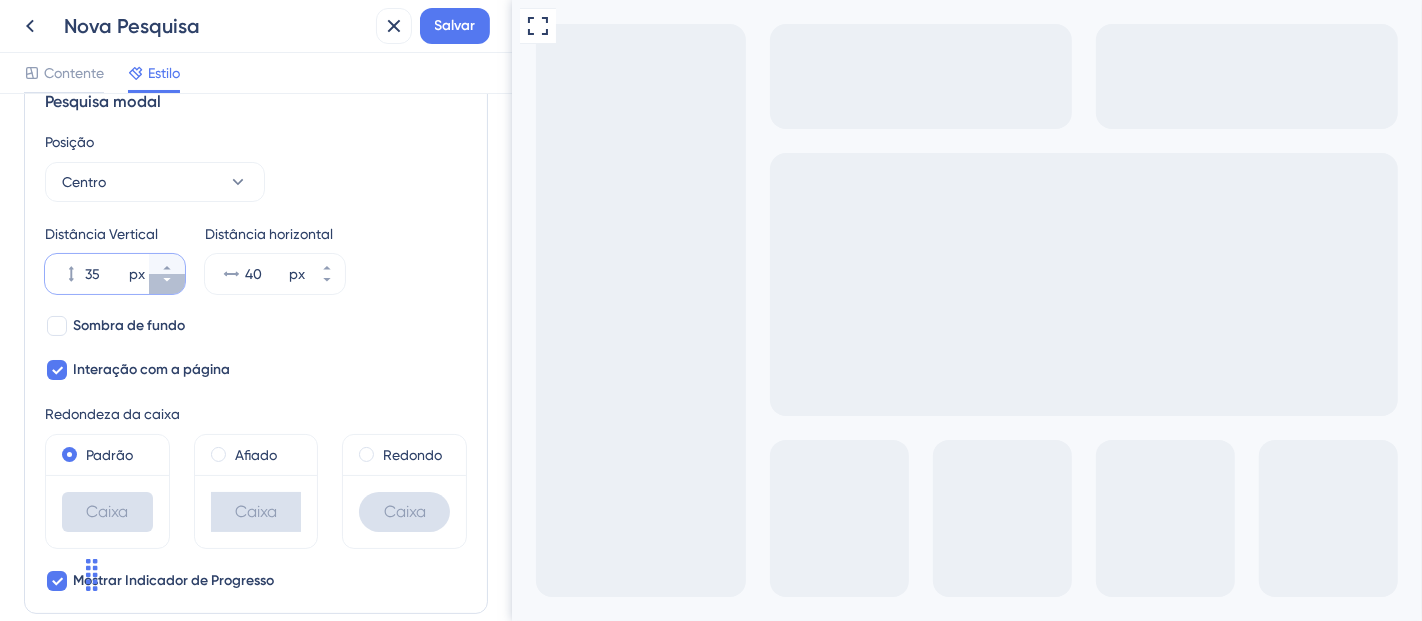click on "35 px" at bounding box center (167, 284) 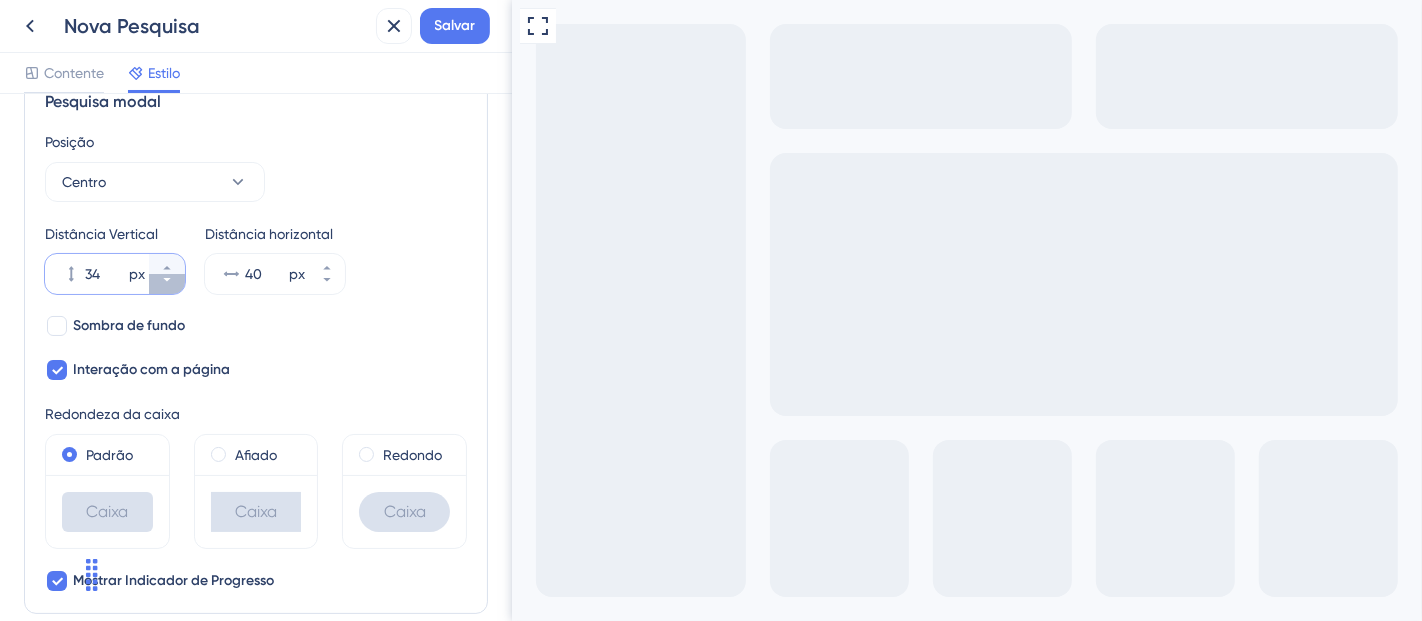 click on "34 px" at bounding box center [167, 284] 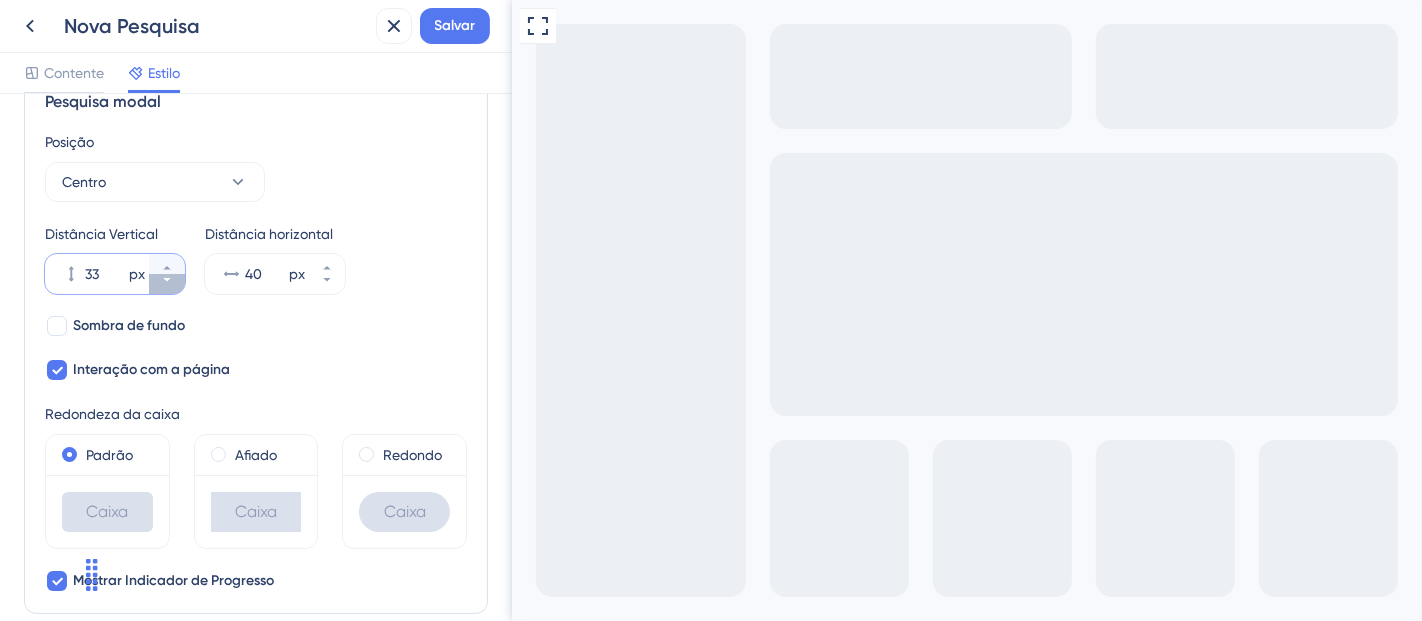 click on "33 px" at bounding box center [167, 284] 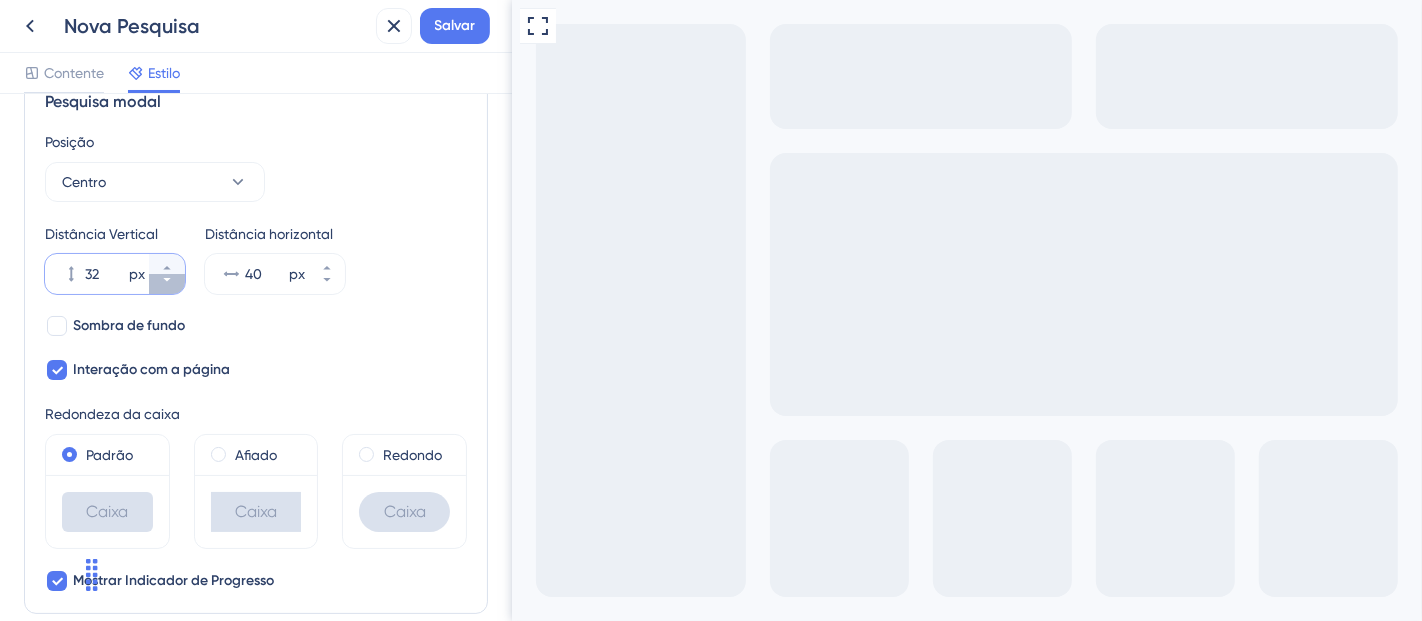 click on "32 px" at bounding box center [167, 284] 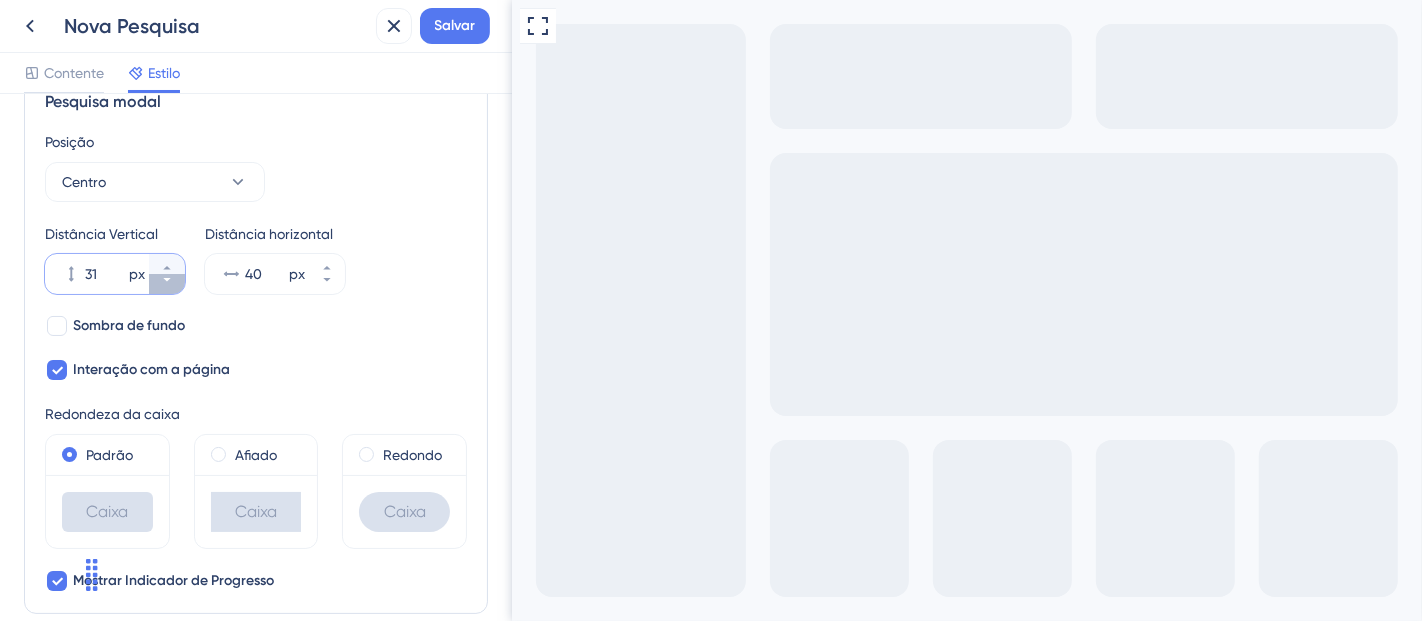 click on "31 px" at bounding box center [167, 284] 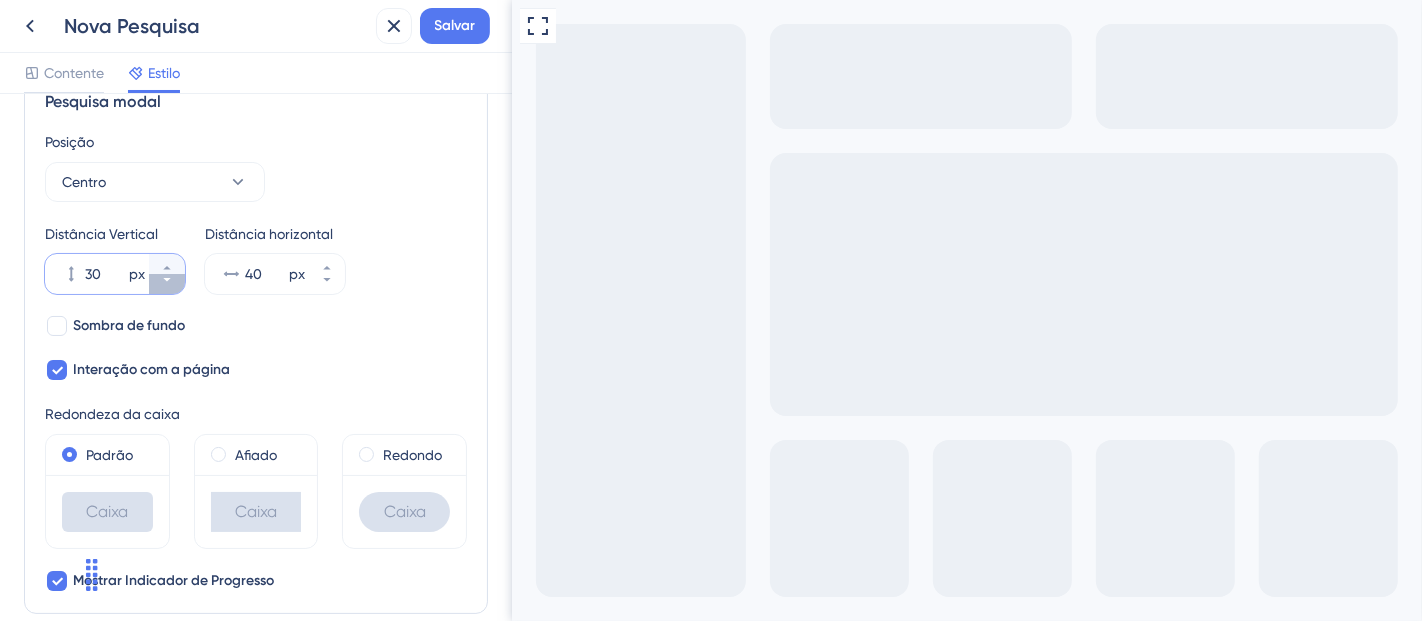 click on "30 px" at bounding box center [167, 284] 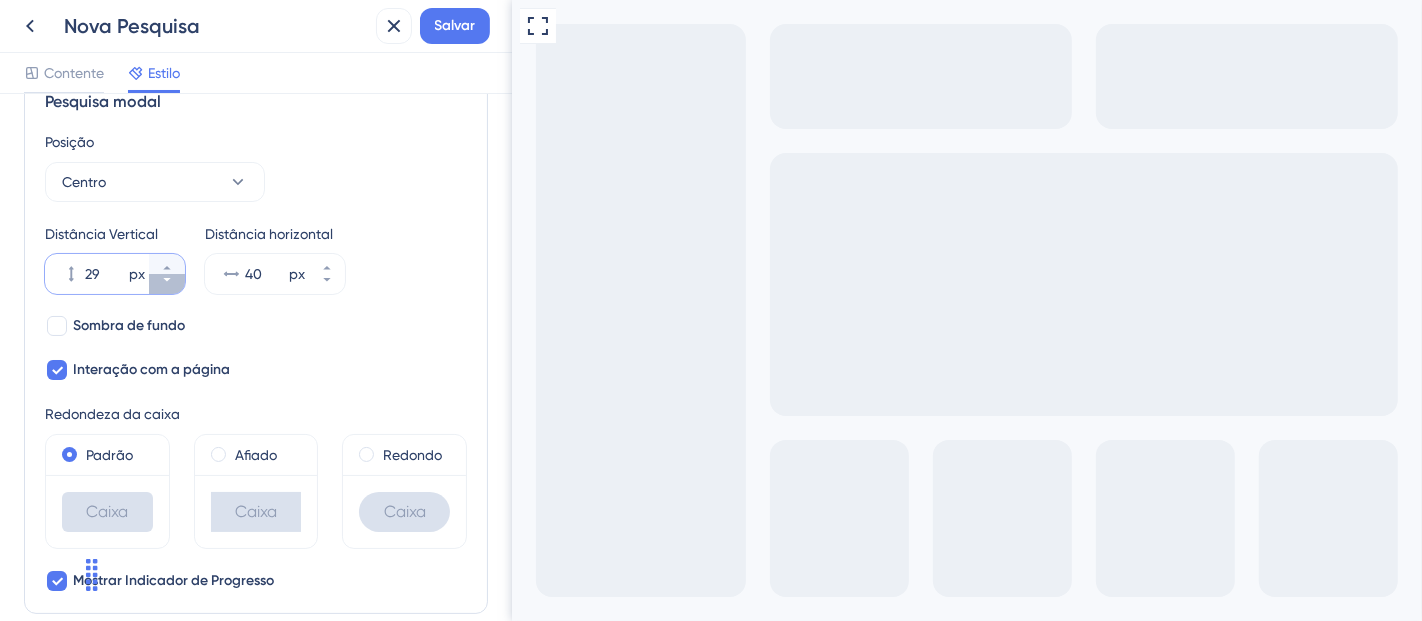 click on "29 px" at bounding box center [167, 284] 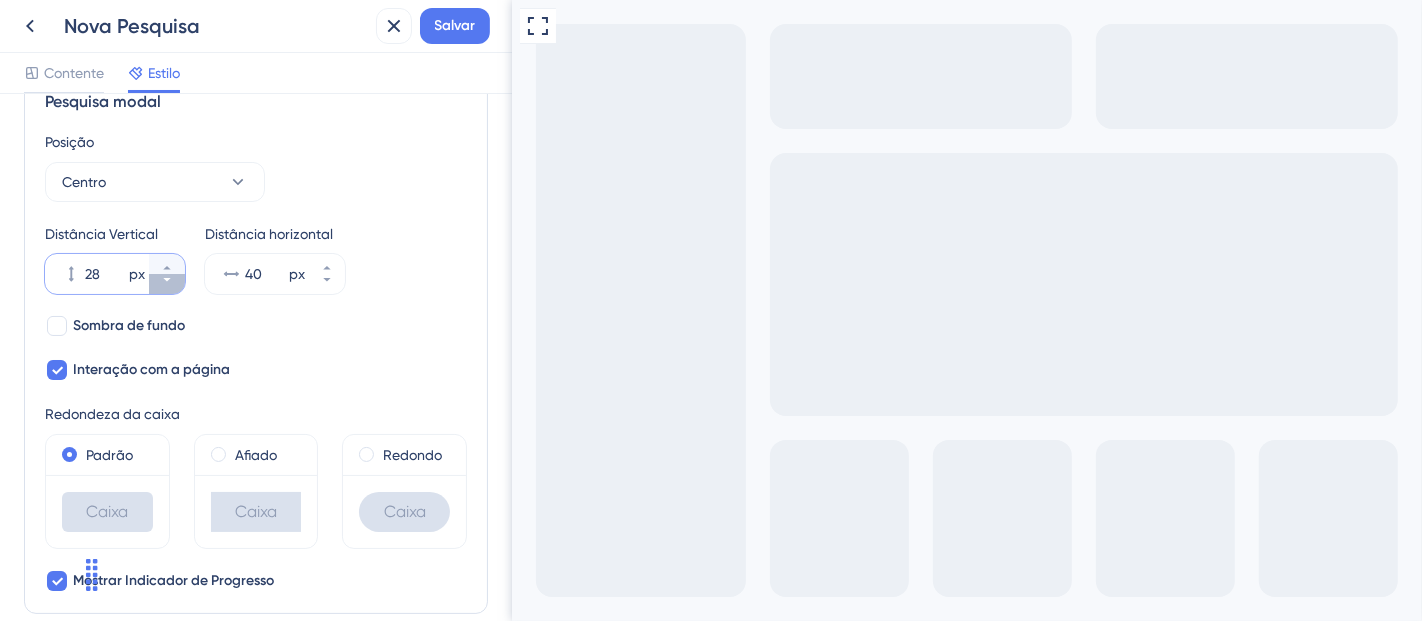 click on "28 px" at bounding box center [167, 284] 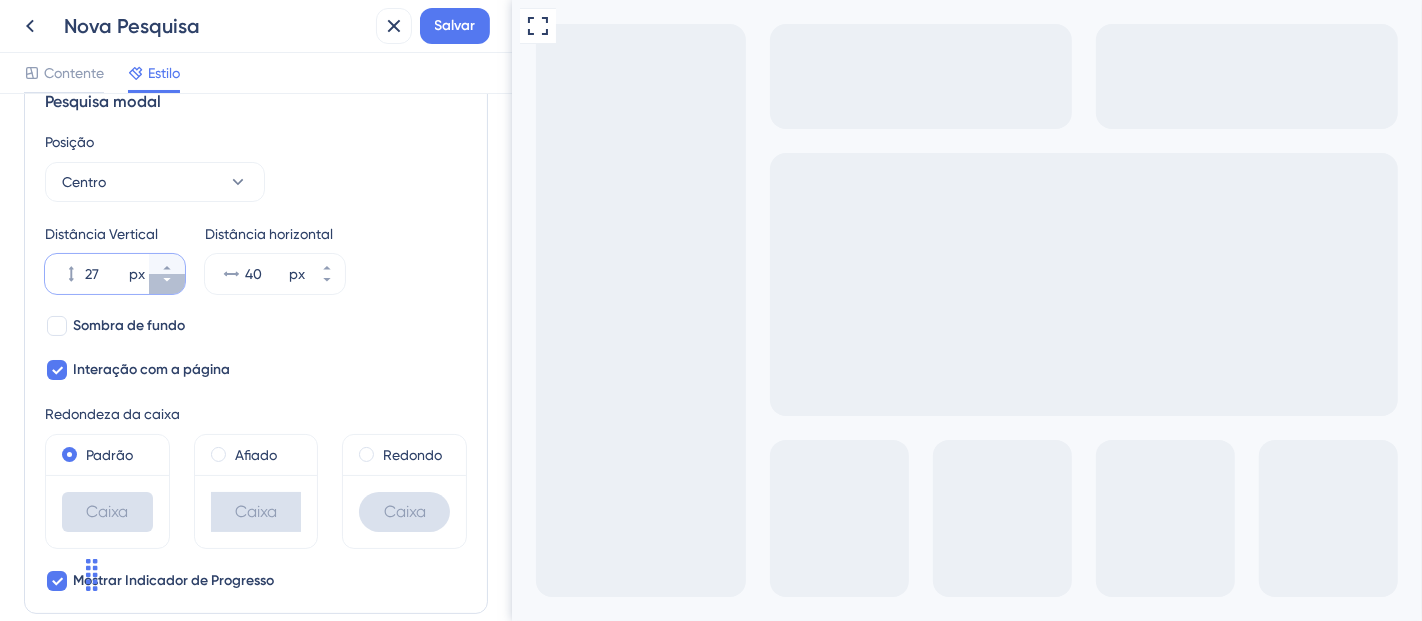 click on "27 px" at bounding box center (167, 284) 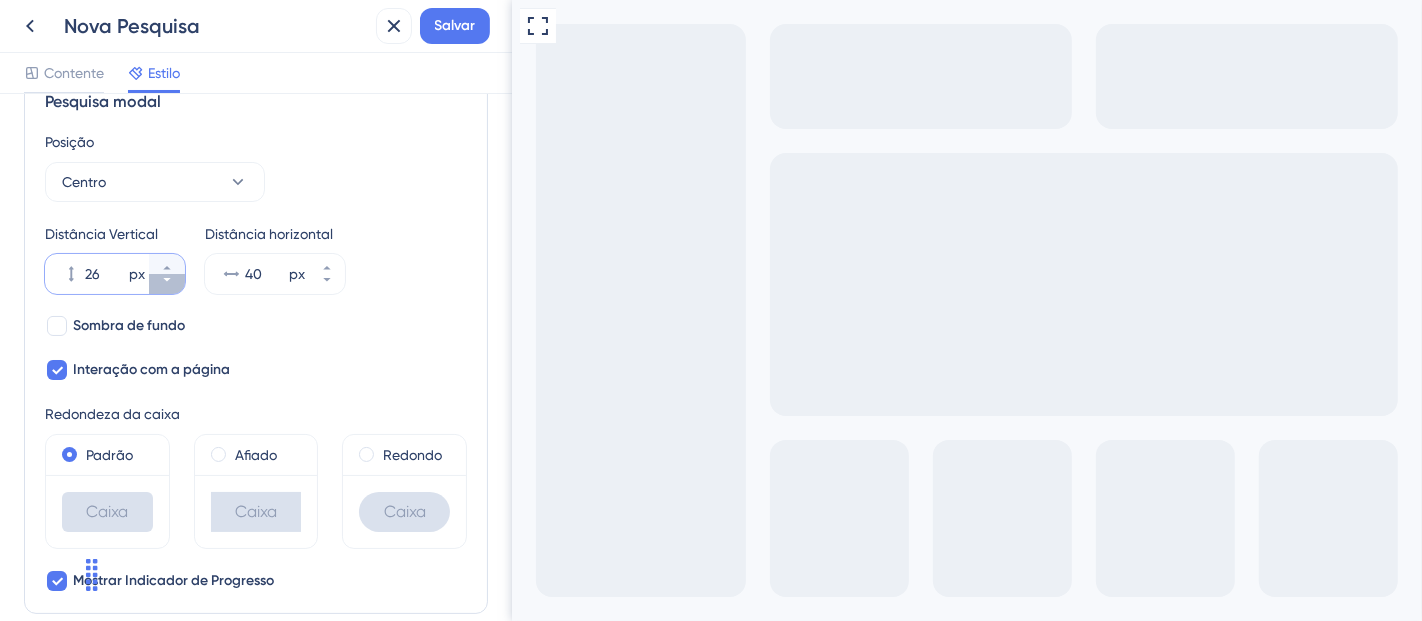 click on "26 px" at bounding box center (167, 284) 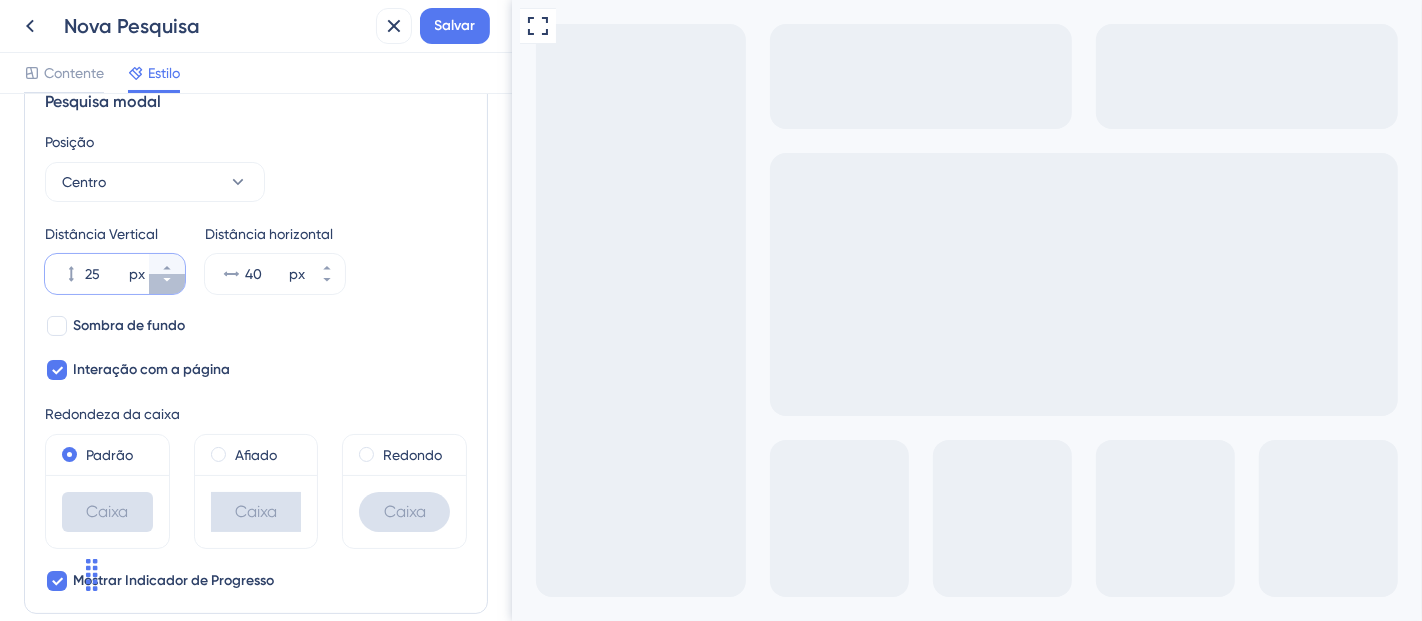 click on "25 px" at bounding box center (167, 284) 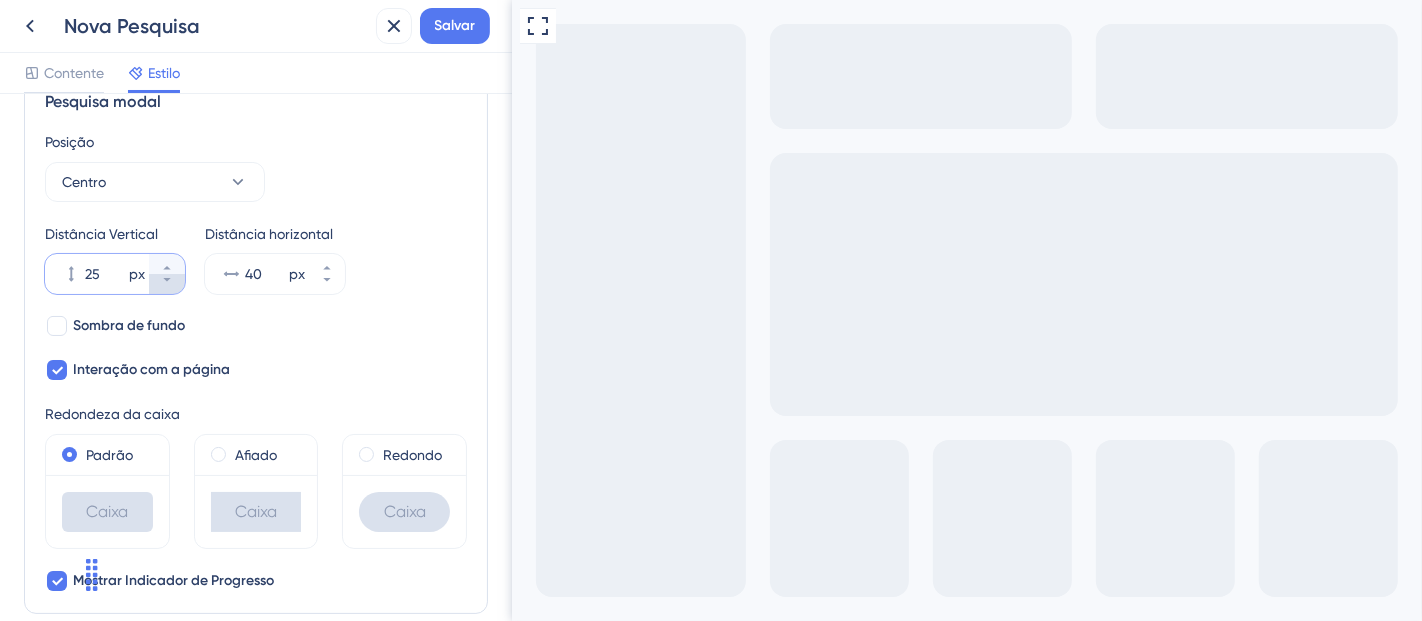 type on "24" 